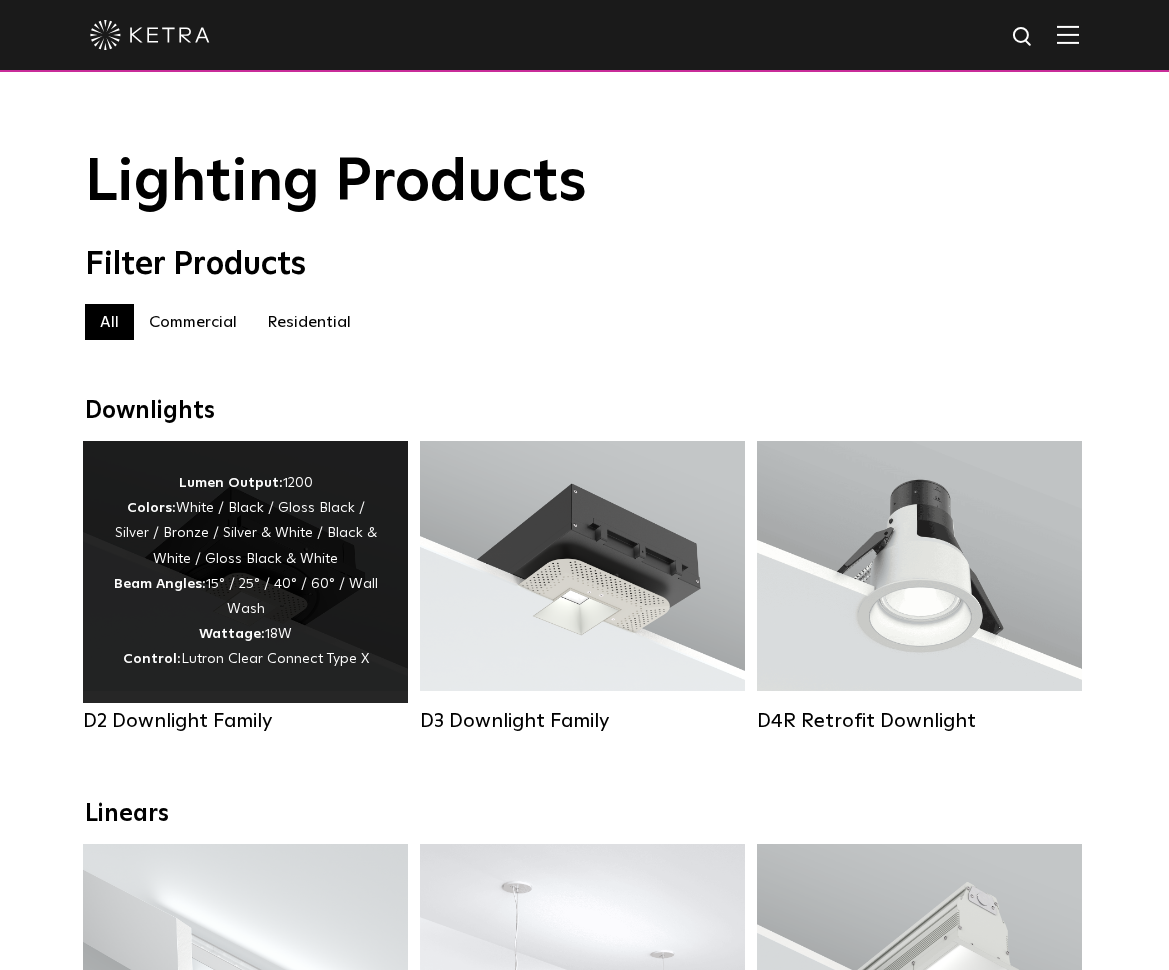 scroll, scrollTop: 0, scrollLeft: 0, axis: both 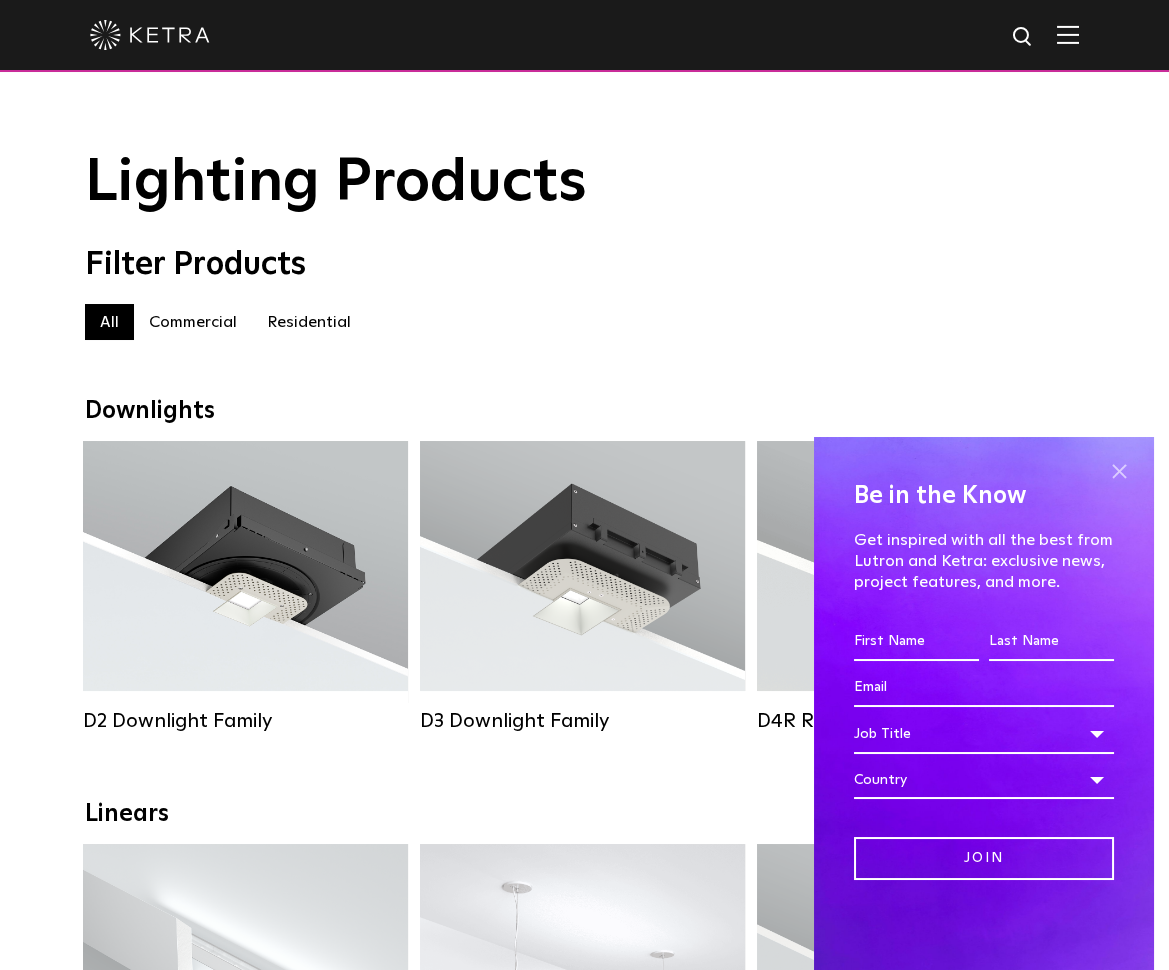 click at bounding box center [1119, 472] 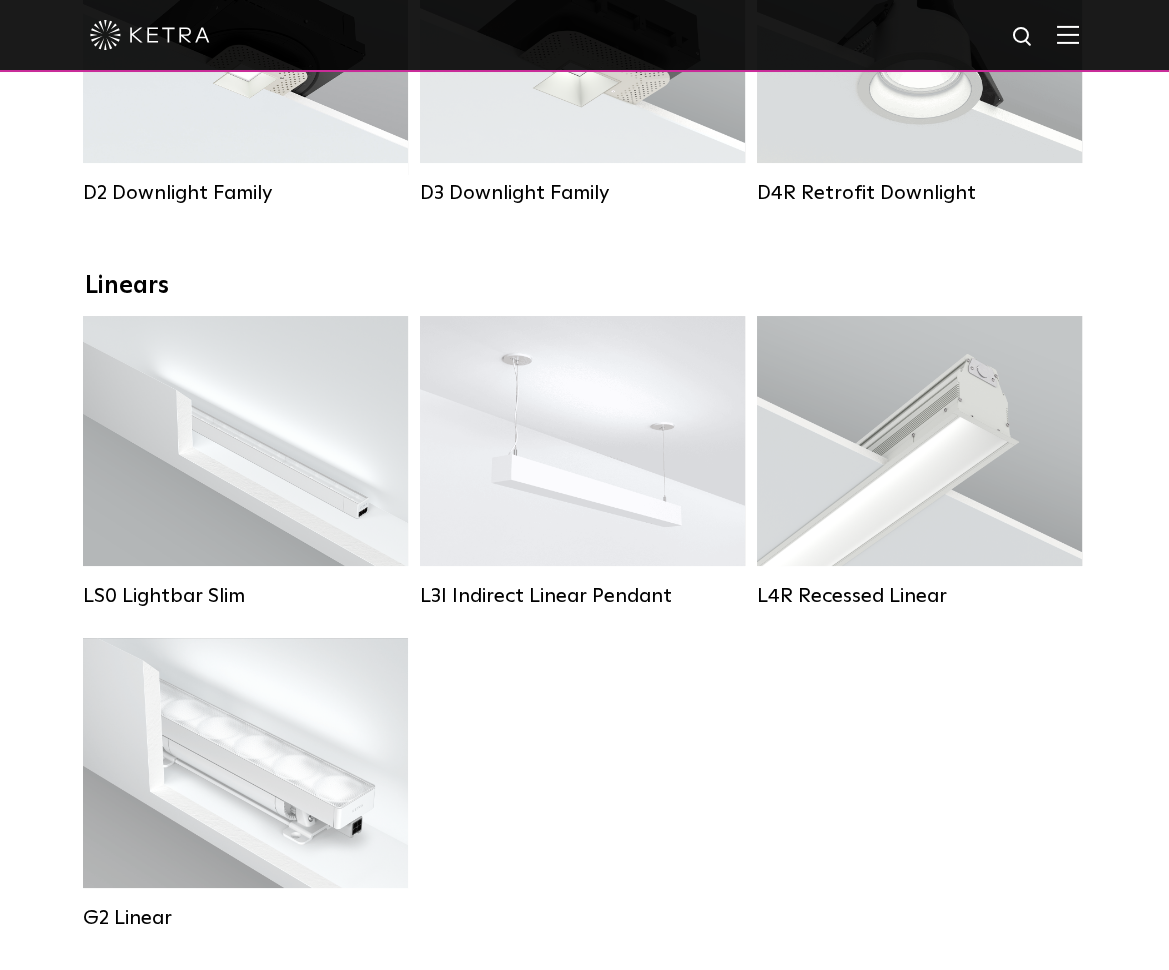 scroll, scrollTop: 105, scrollLeft: 0, axis: vertical 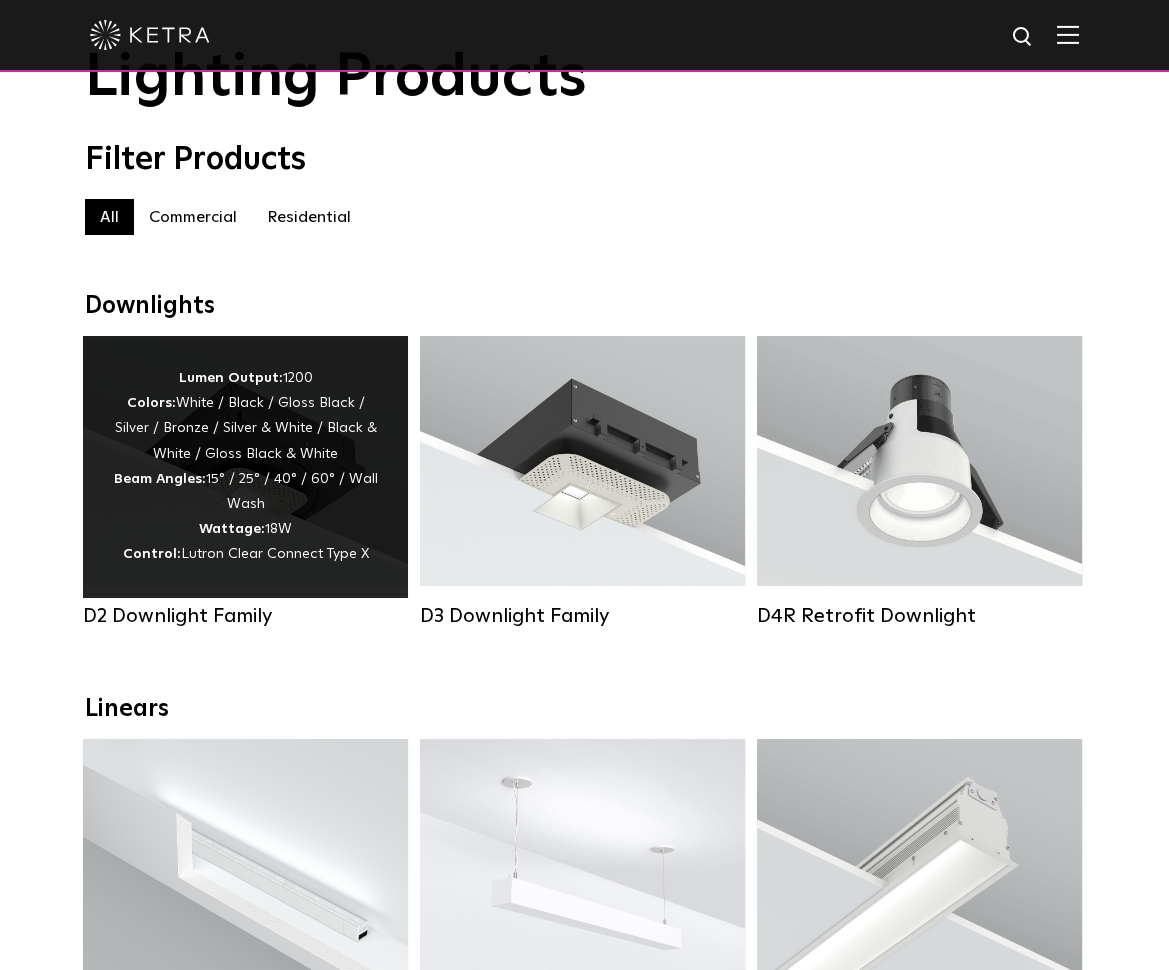 click on "Lumen Output:  1200 Colors:  White / Black / Gloss Black / Silver / Bronze / Silver & White / Black & White / Gloss Black & White  Beam Angles:  15° / 25° / 40° / 60° / Wall Wash Wattage:  18W Control:  Lutron Clear Connect Type X" at bounding box center (245, 467) 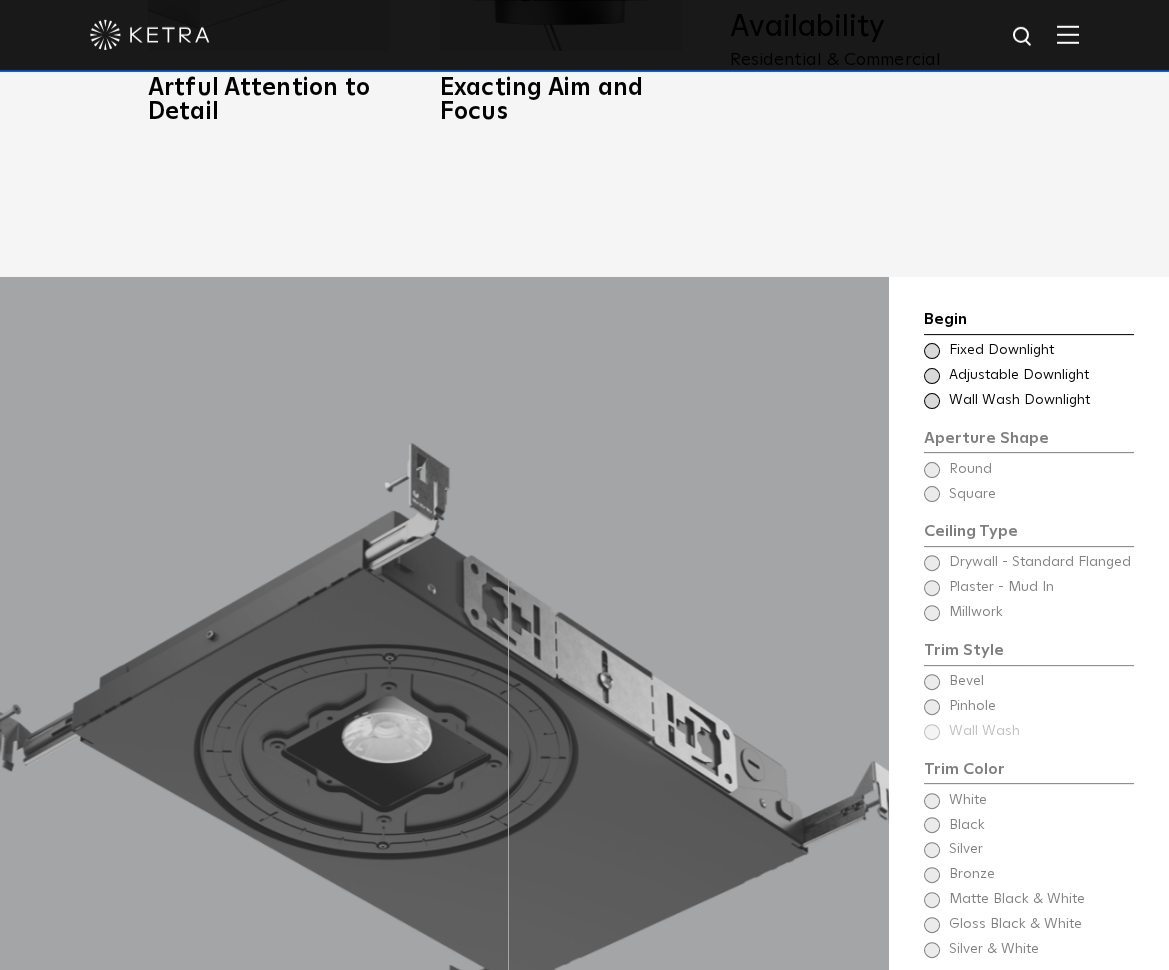 scroll, scrollTop: 1689, scrollLeft: 0, axis: vertical 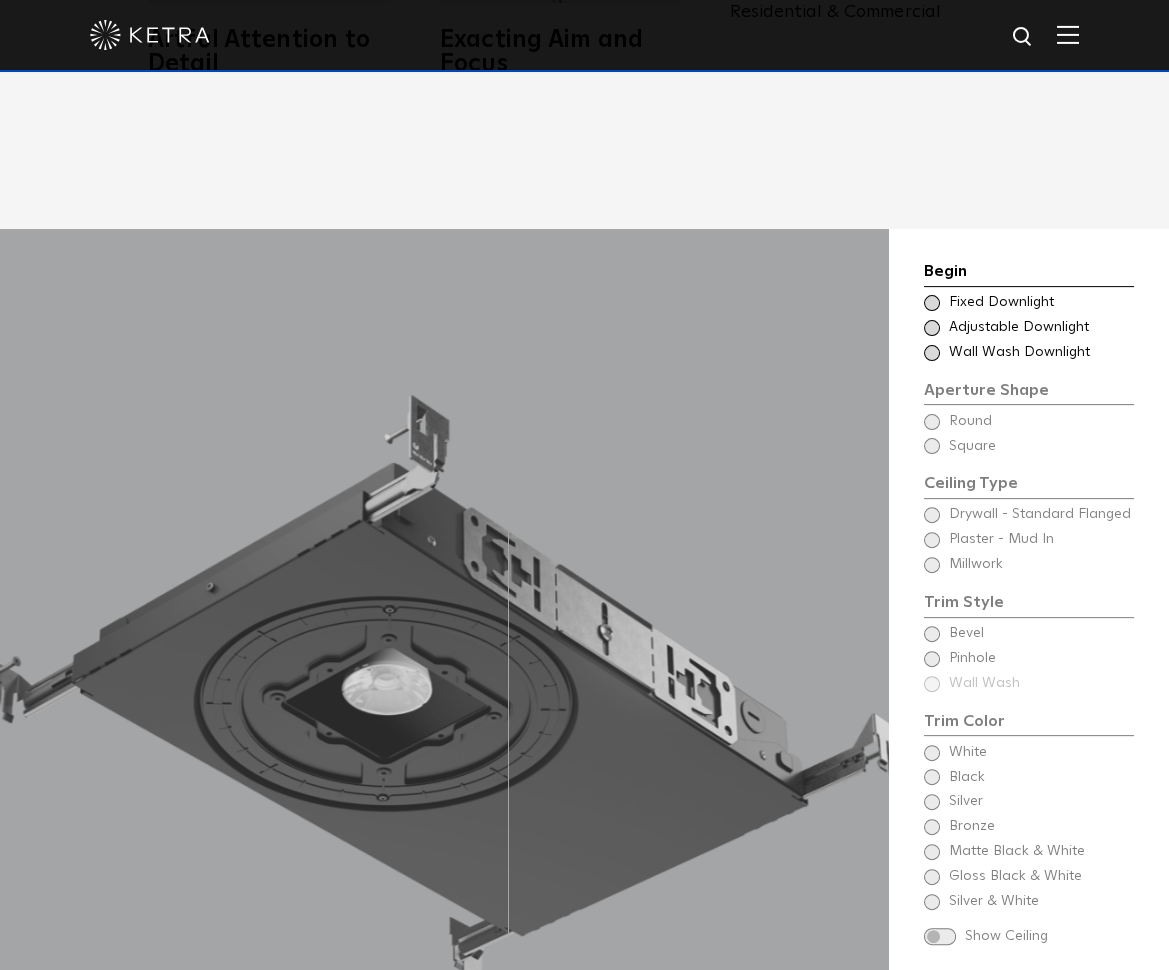 click at bounding box center [932, 303] 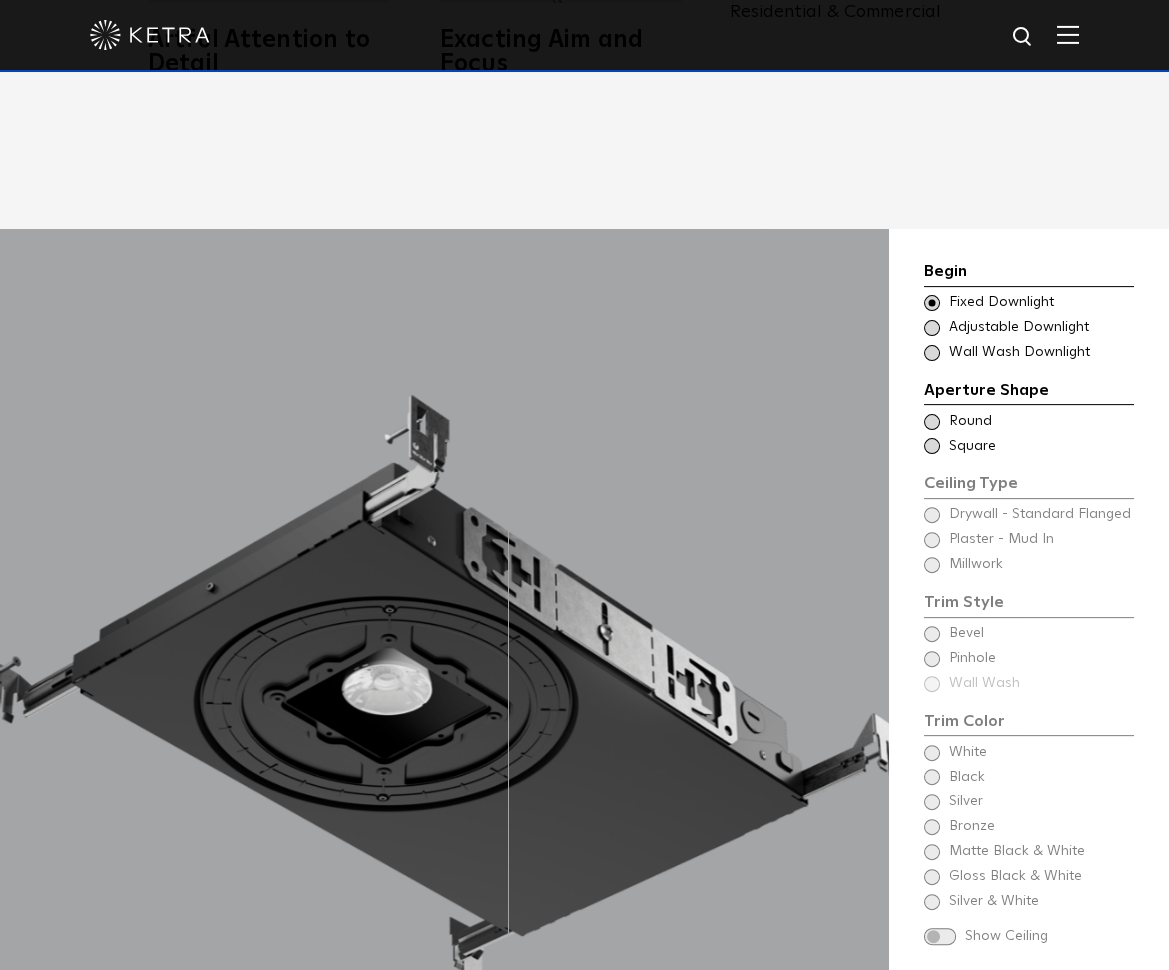 click at bounding box center (932, 446) 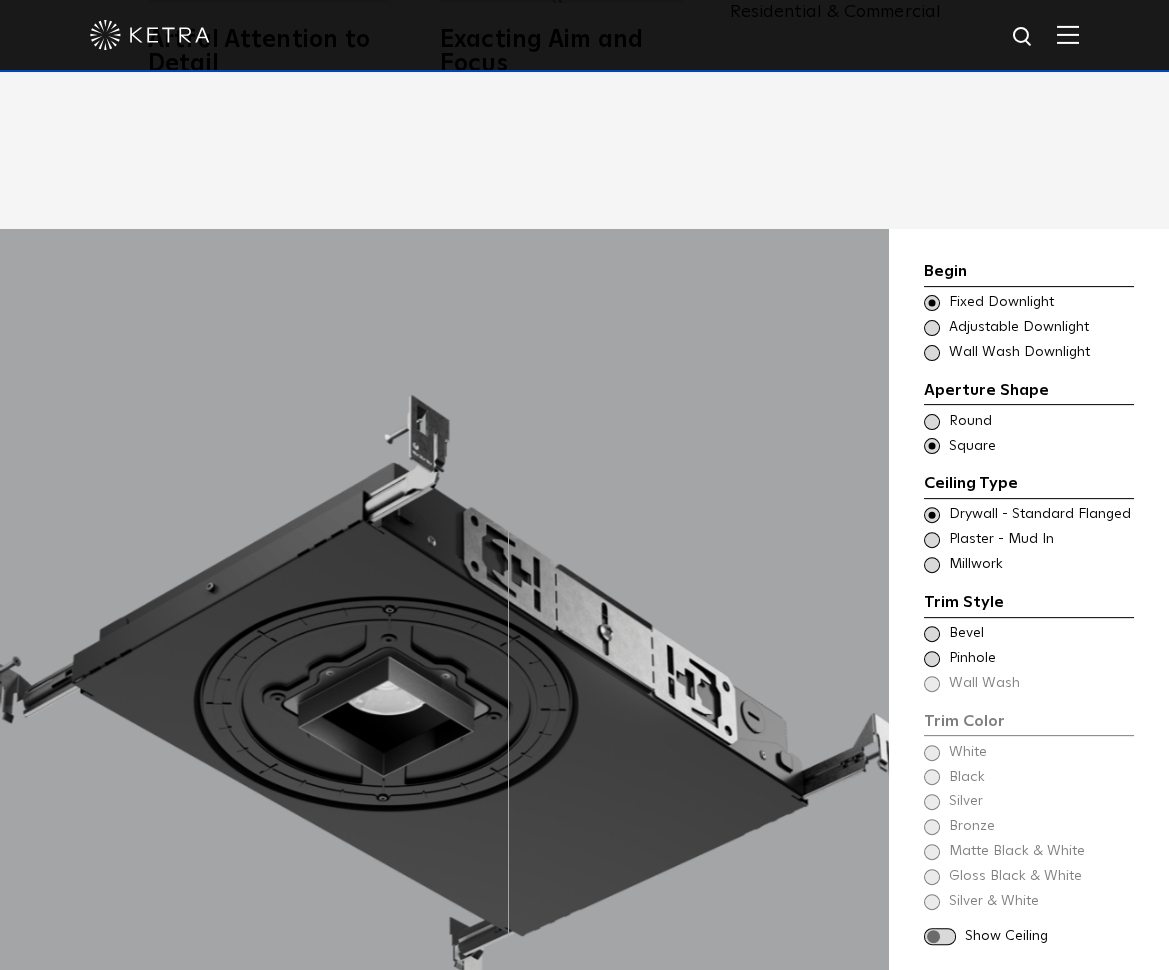 click at bounding box center [932, 565] 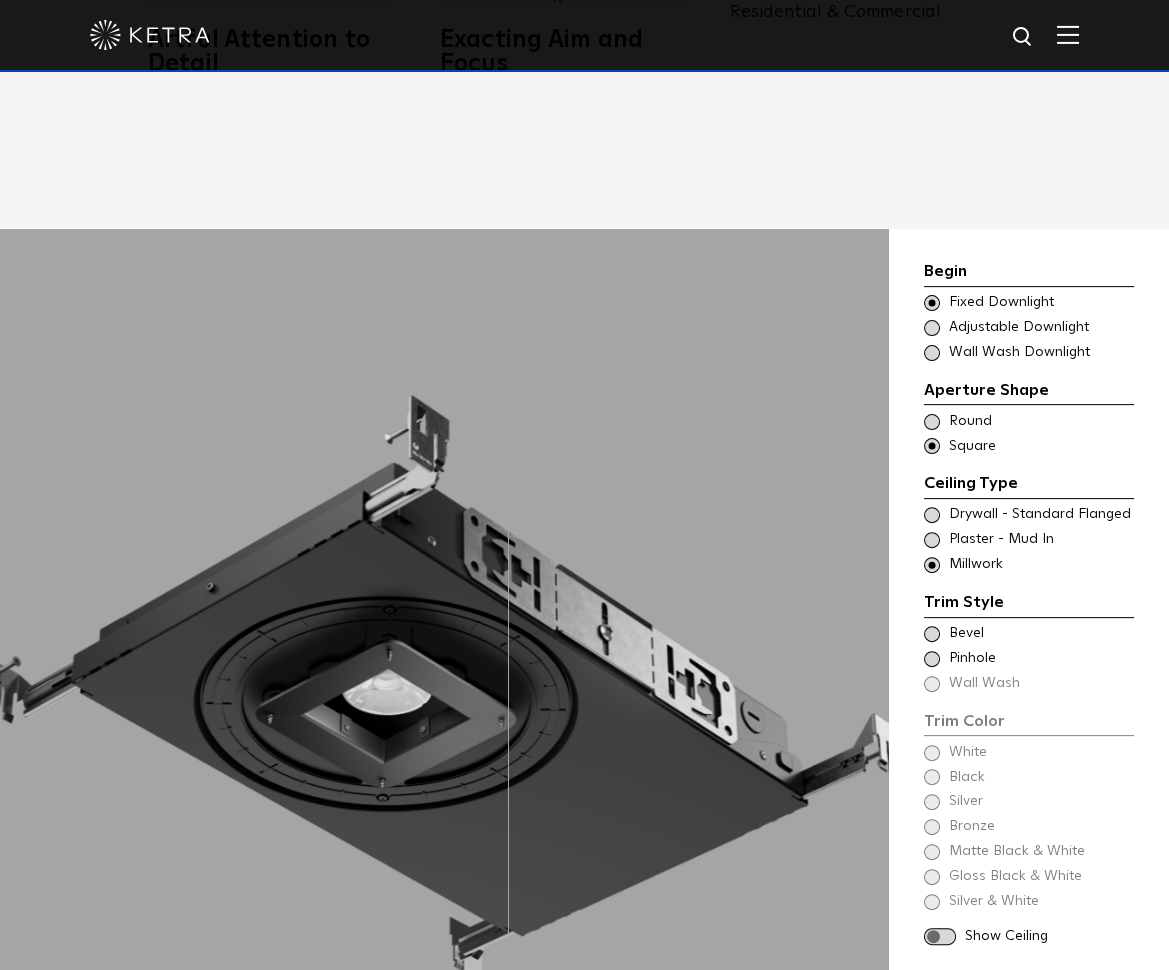 click at bounding box center (932, 540) 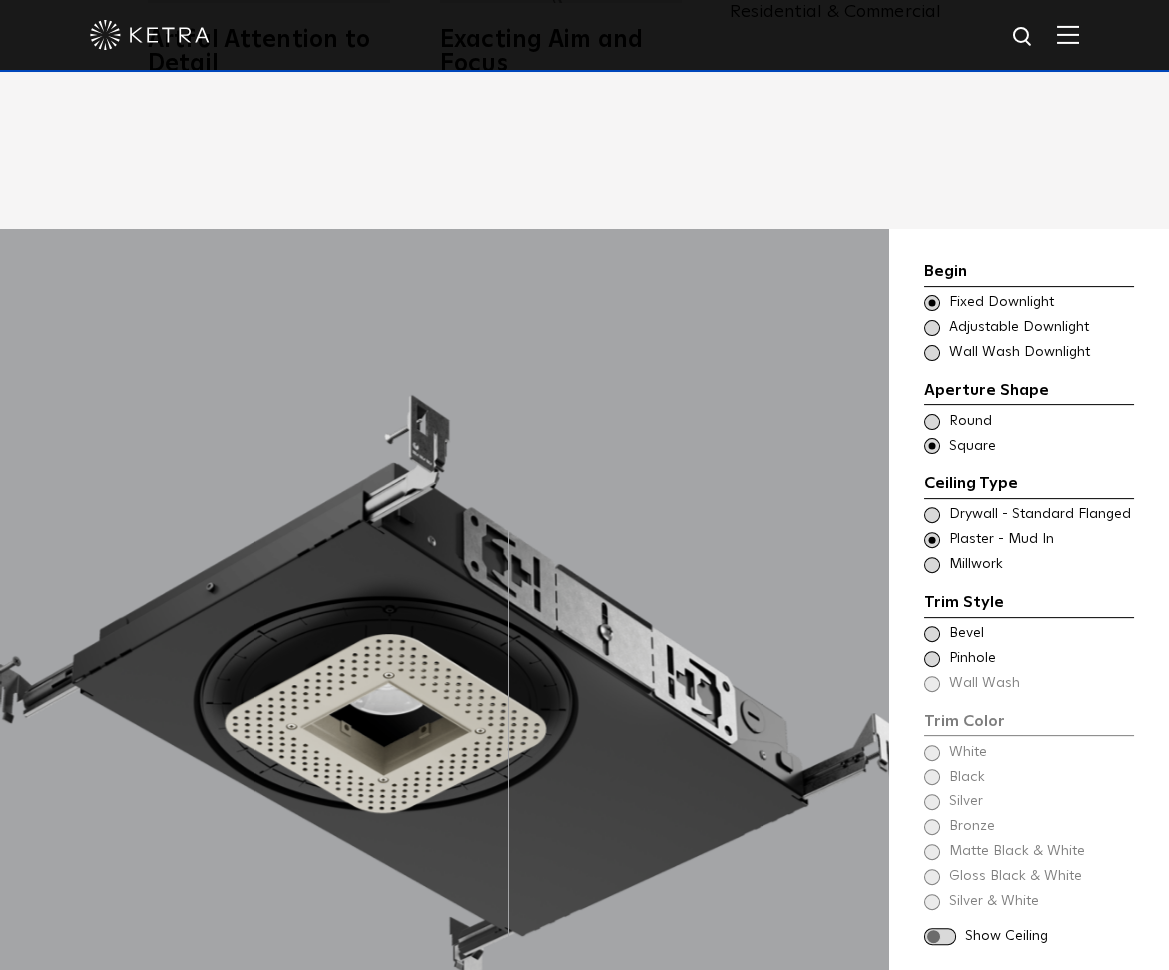 click at bounding box center [932, 515] 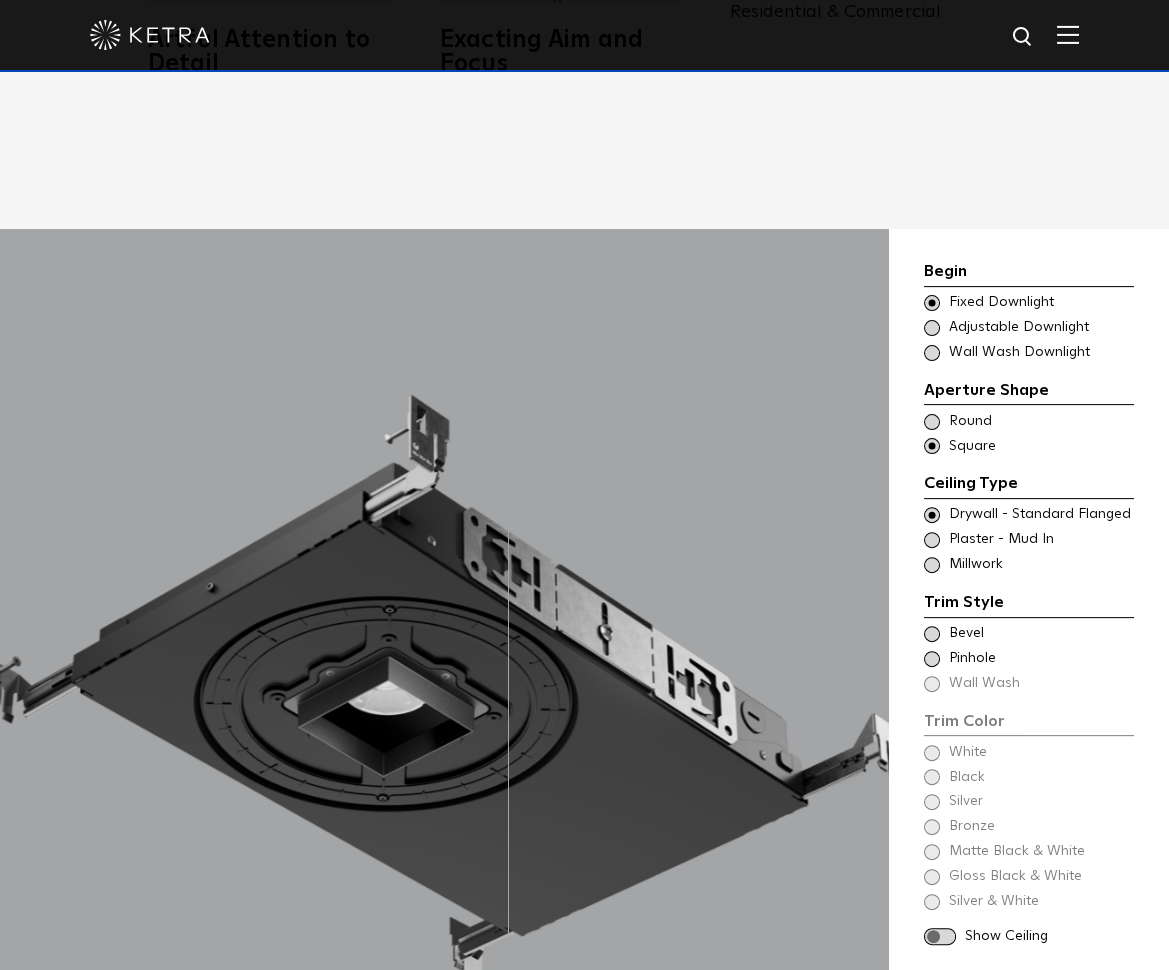 click at bounding box center [932, 634] 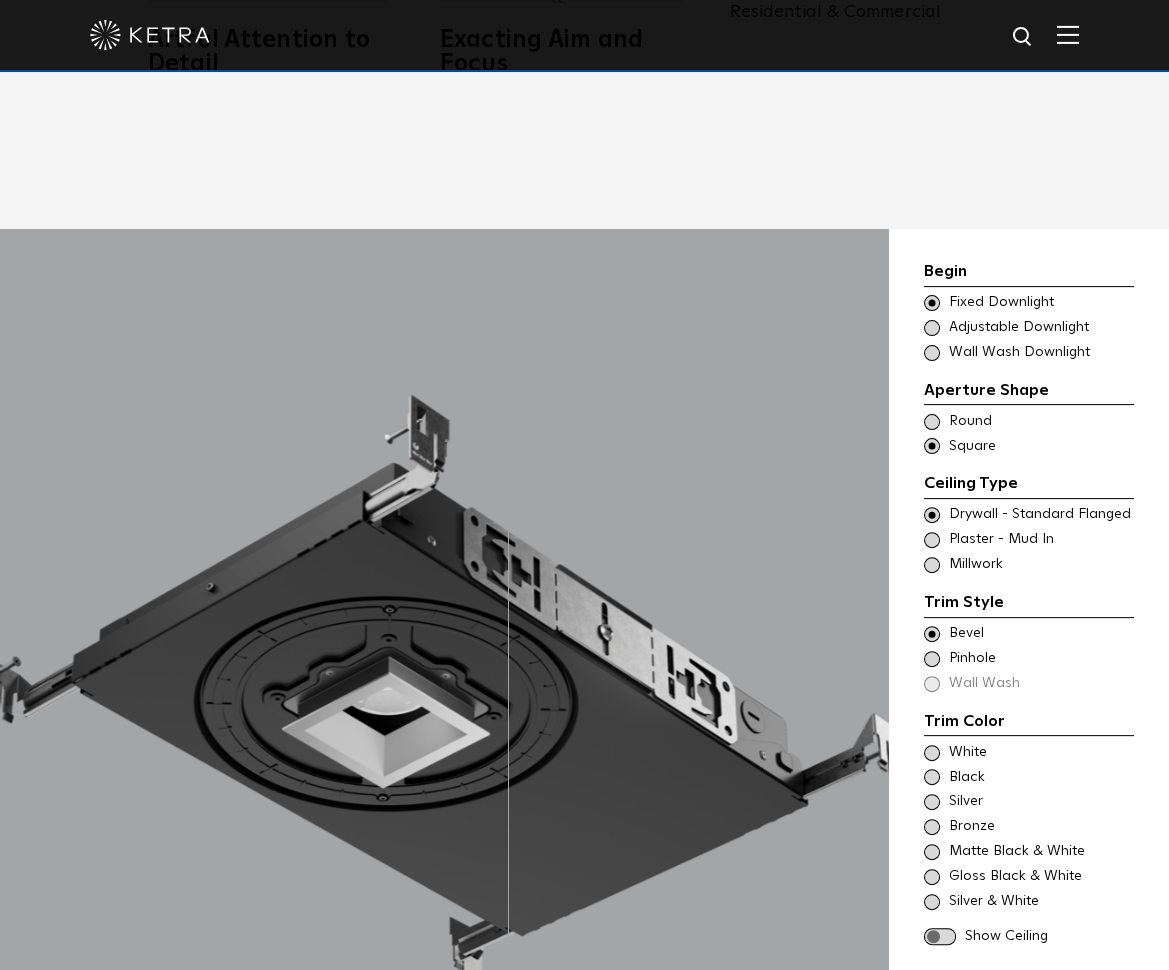 click at bounding box center (932, 659) 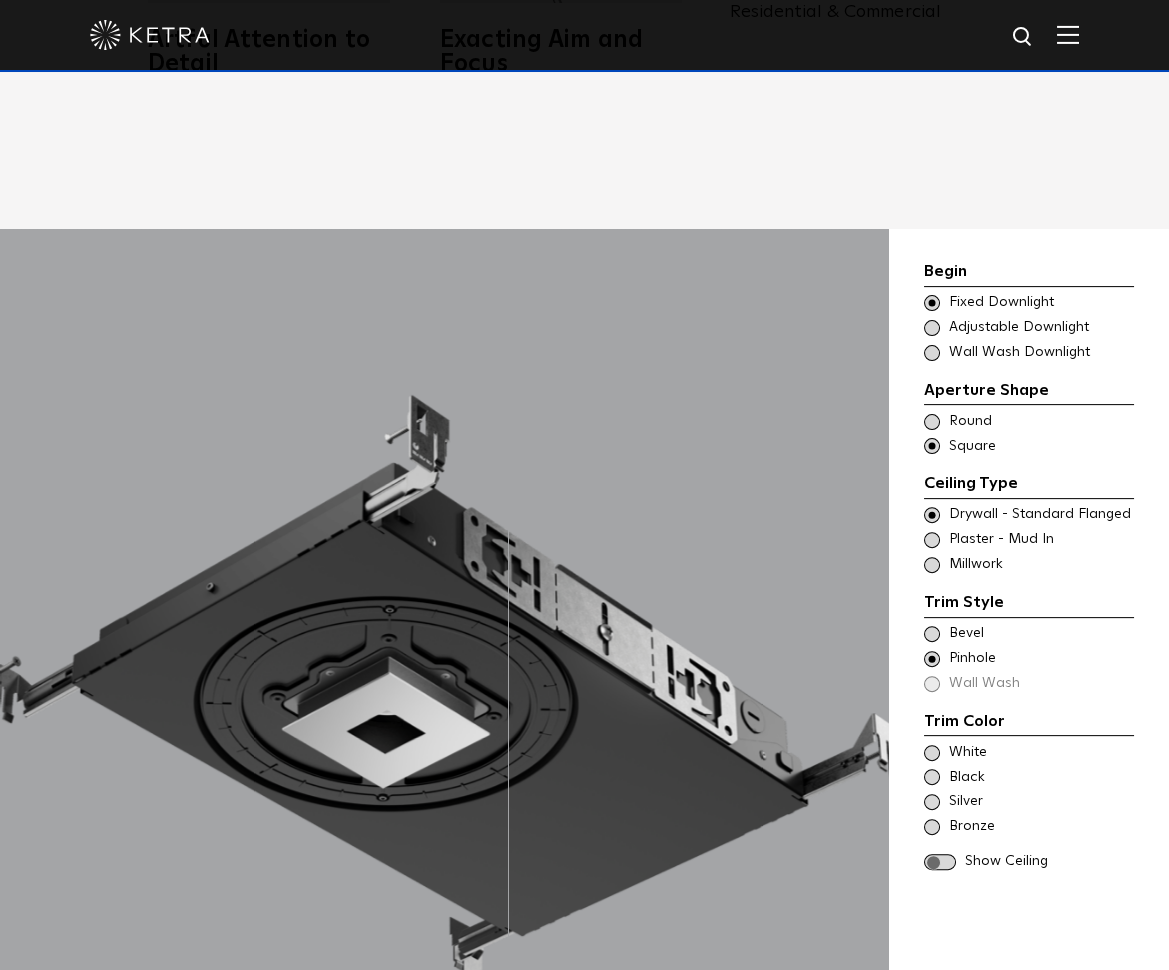 click on "Trim Color - Square - Flanged
Bevel
Trim Color - Square - Pinhole - Flanged
Pinhole
Wall Wash" at bounding box center [1029, 659] 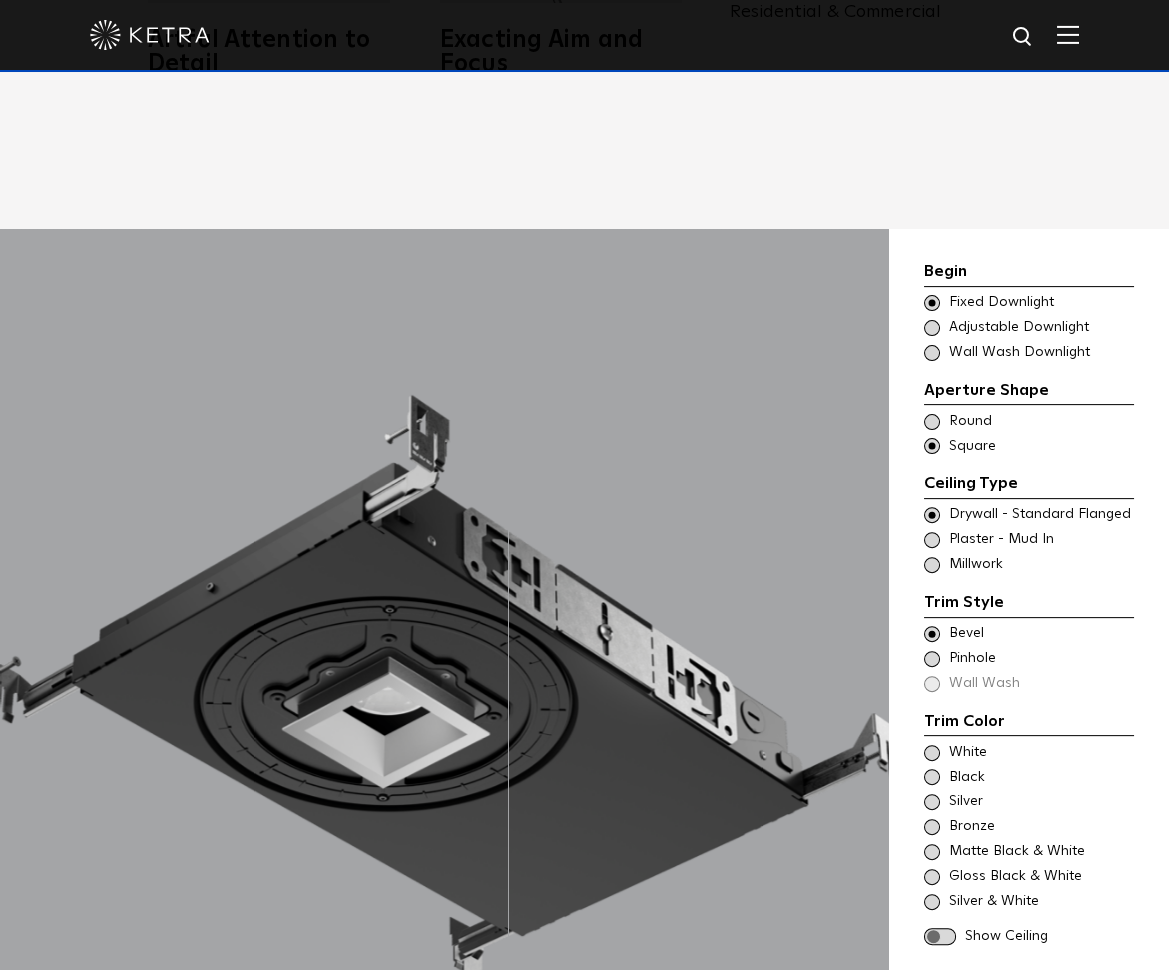 click at bounding box center [932, 540] 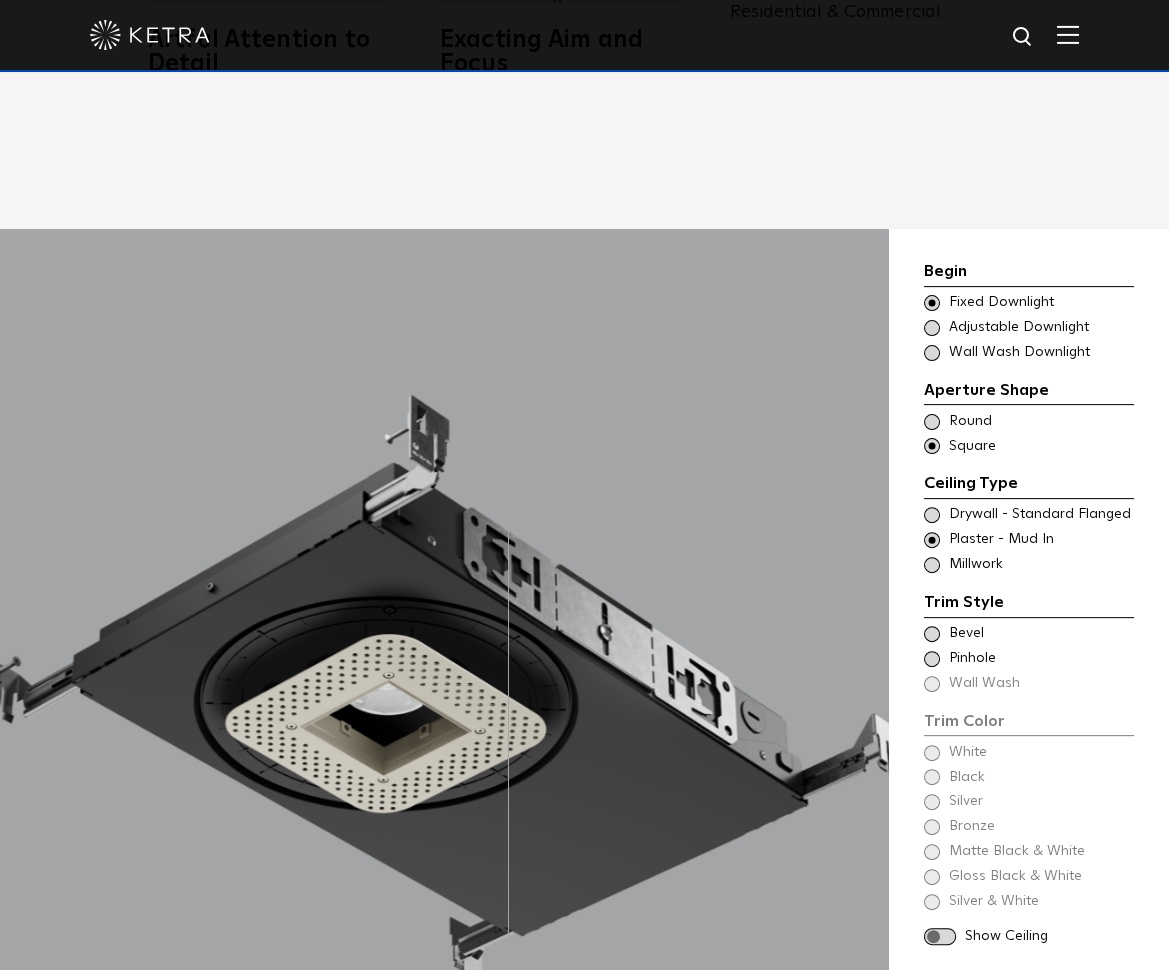 click at bounding box center (932, 634) 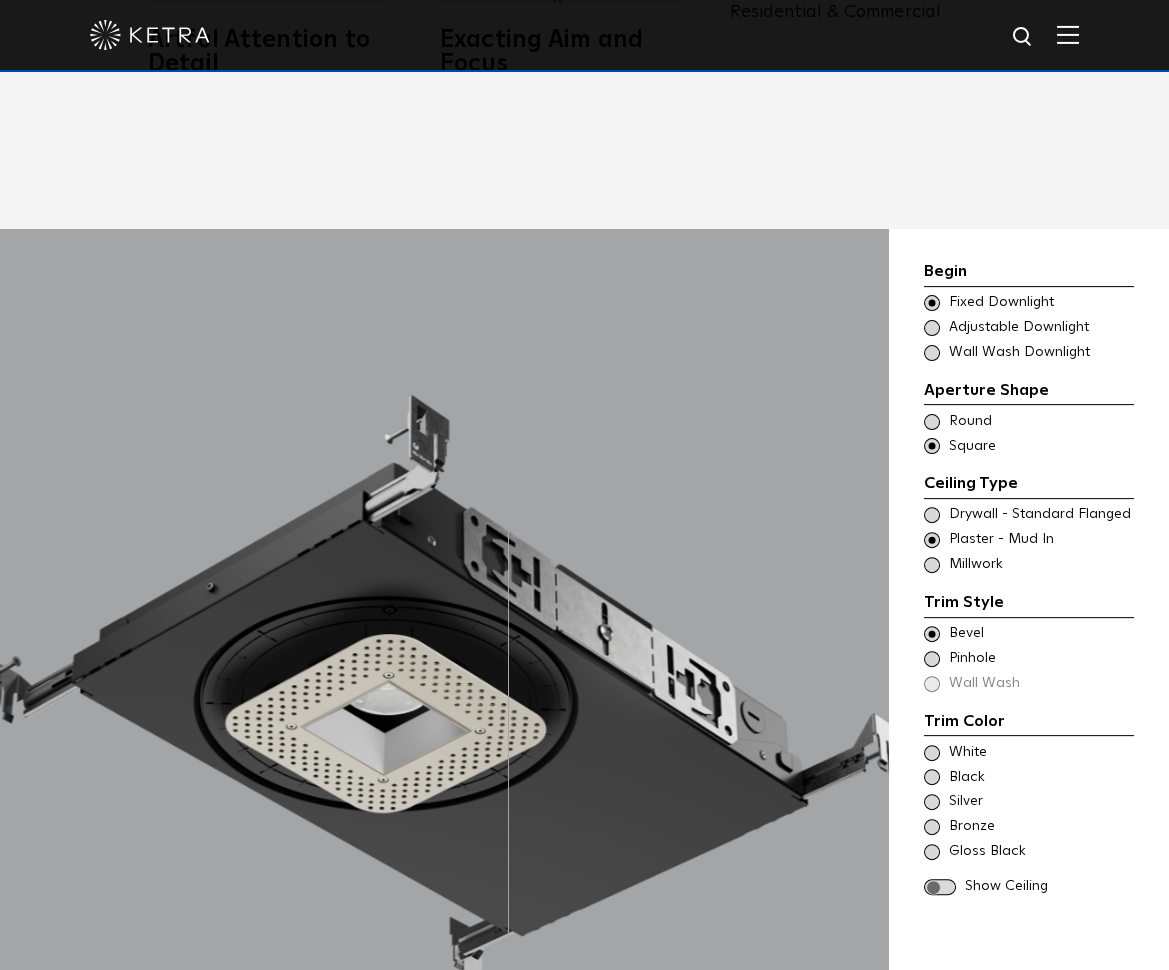 click at bounding box center [932, 515] 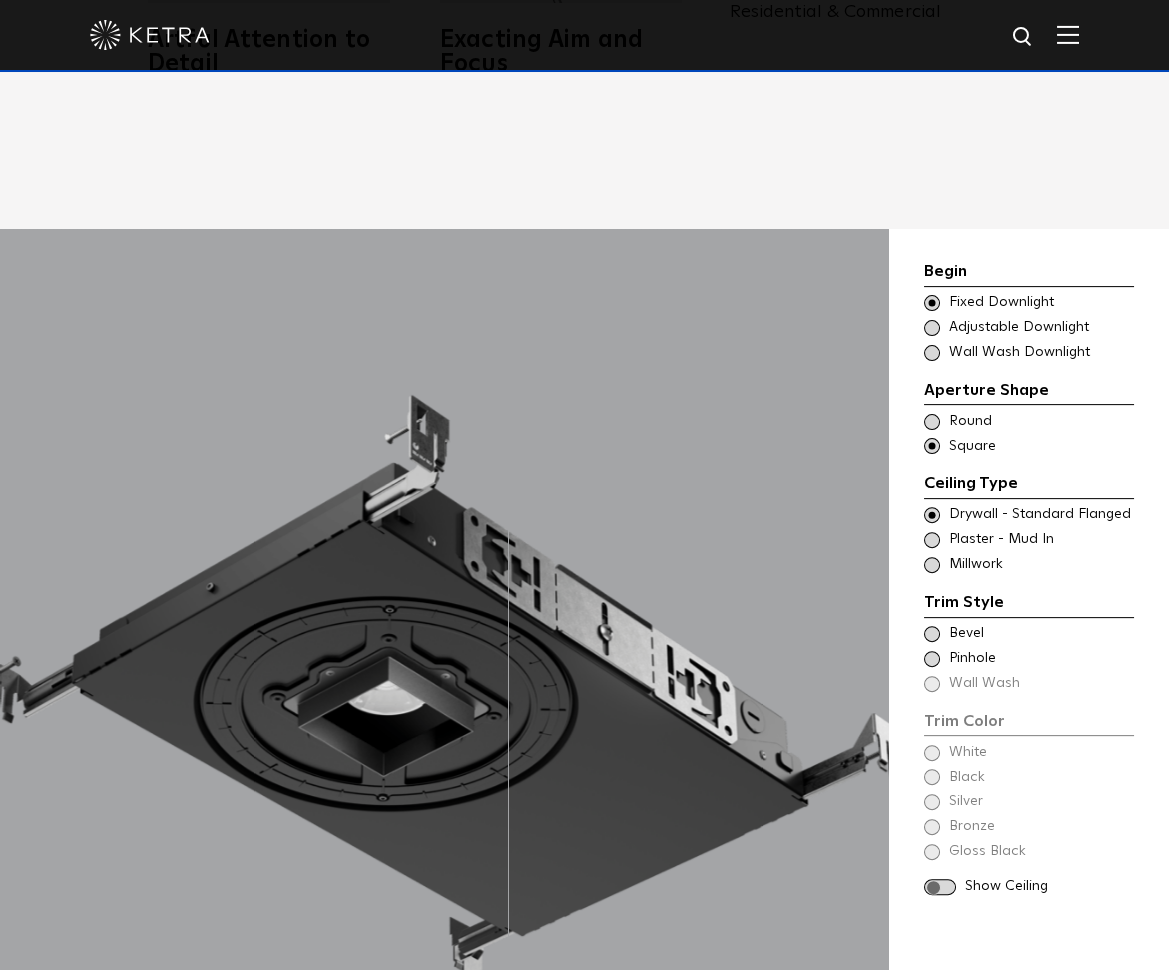 click at bounding box center (932, 634) 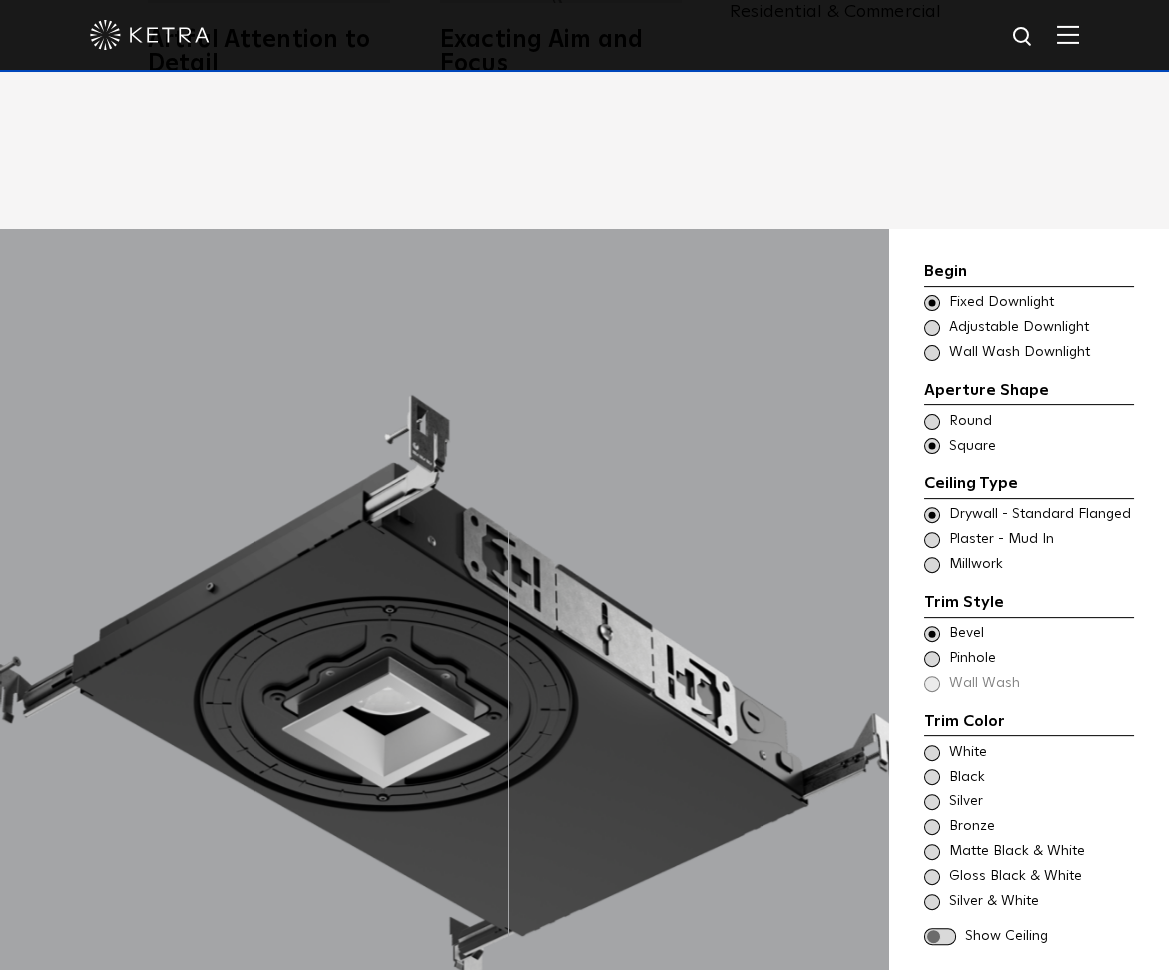 click at bounding box center [932, 753] 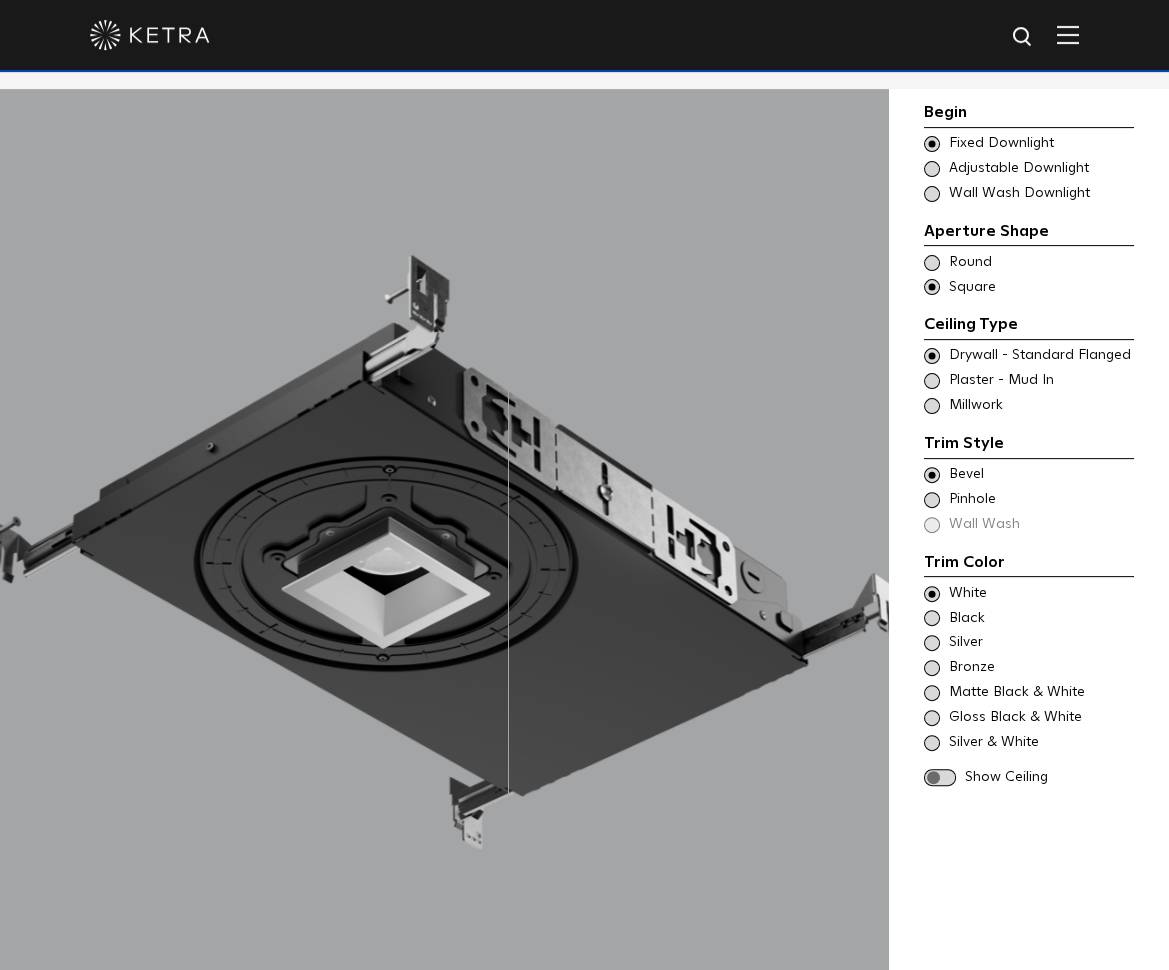 scroll, scrollTop: 1900, scrollLeft: 0, axis: vertical 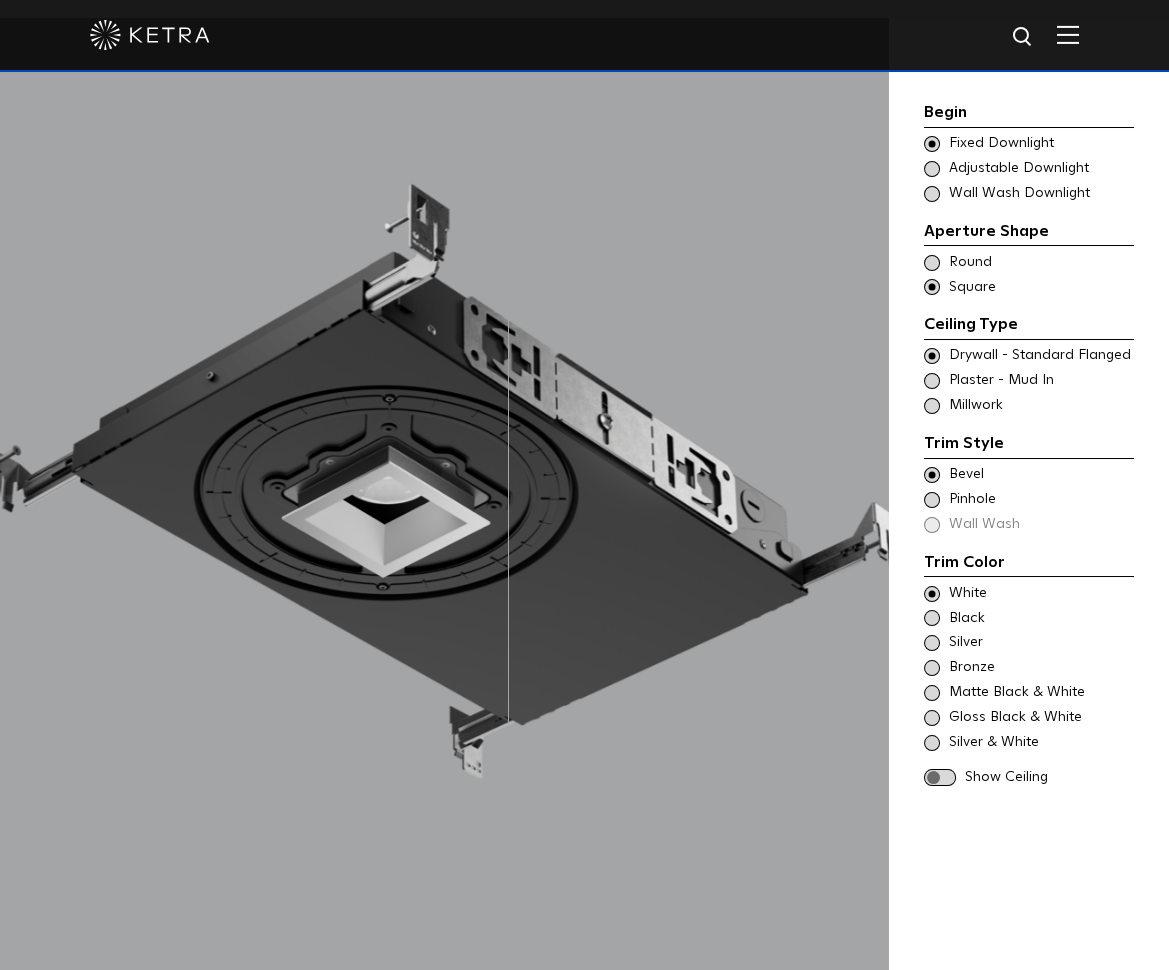 click at bounding box center (940, 777) 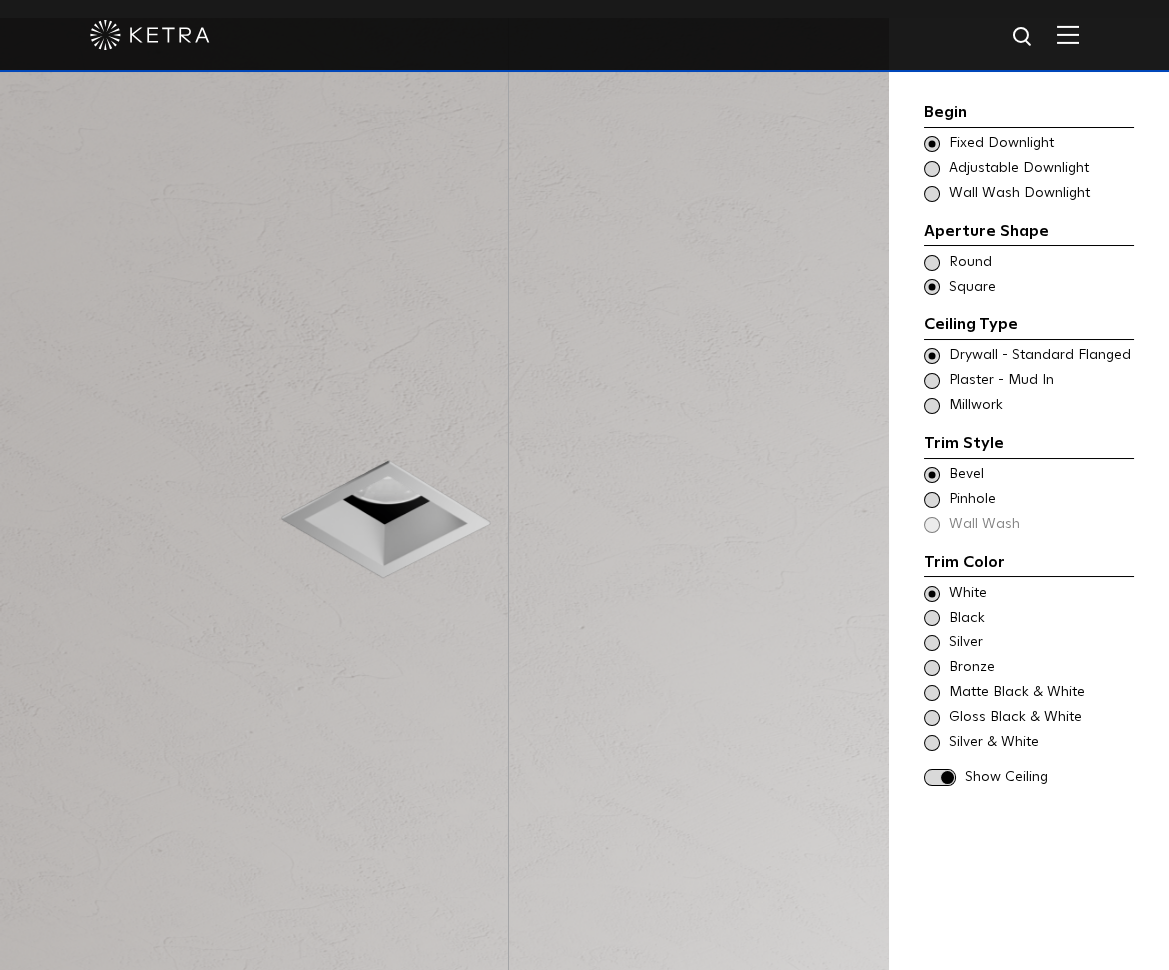 click at bounding box center [940, 777] 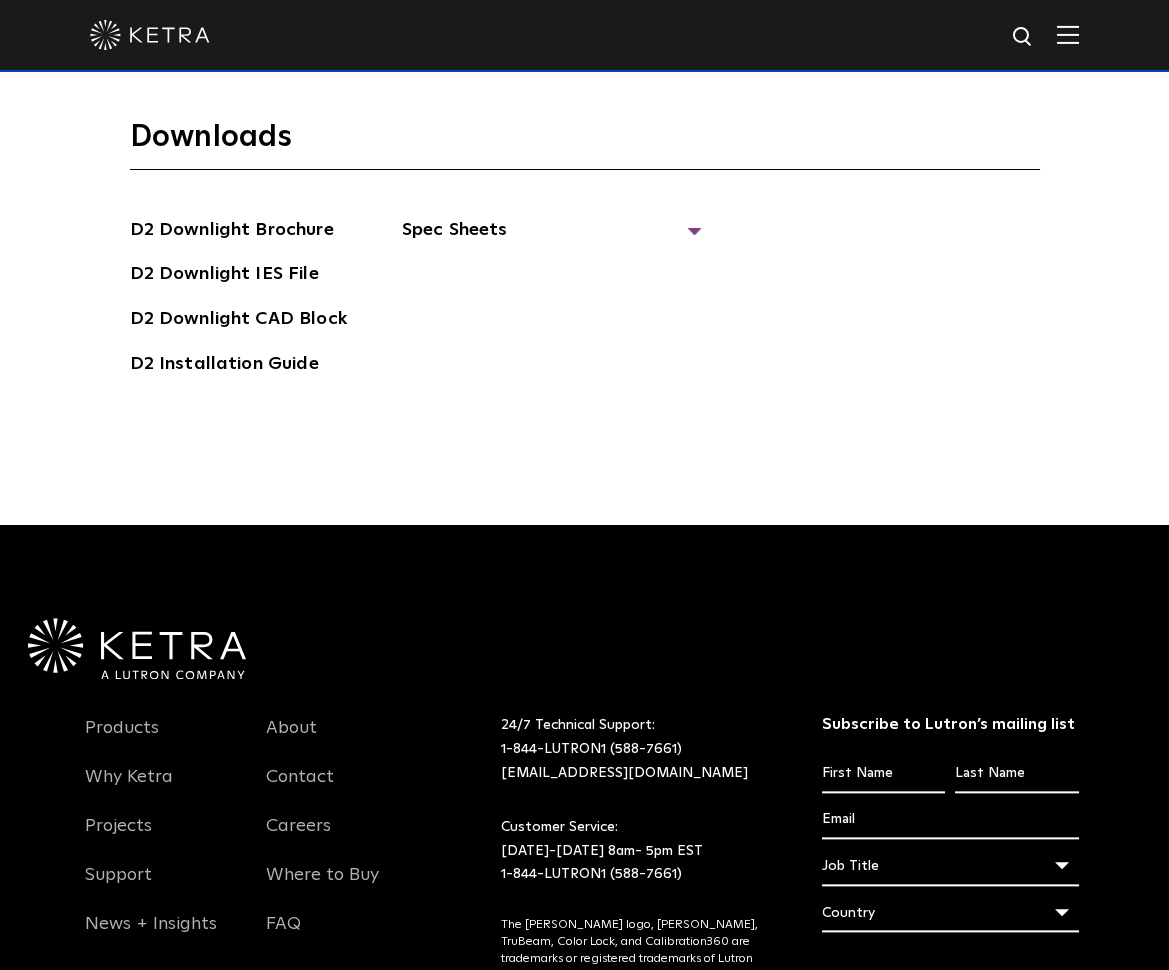 scroll, scrollTop: 5596, scrollLeft: 0, axis: vertical 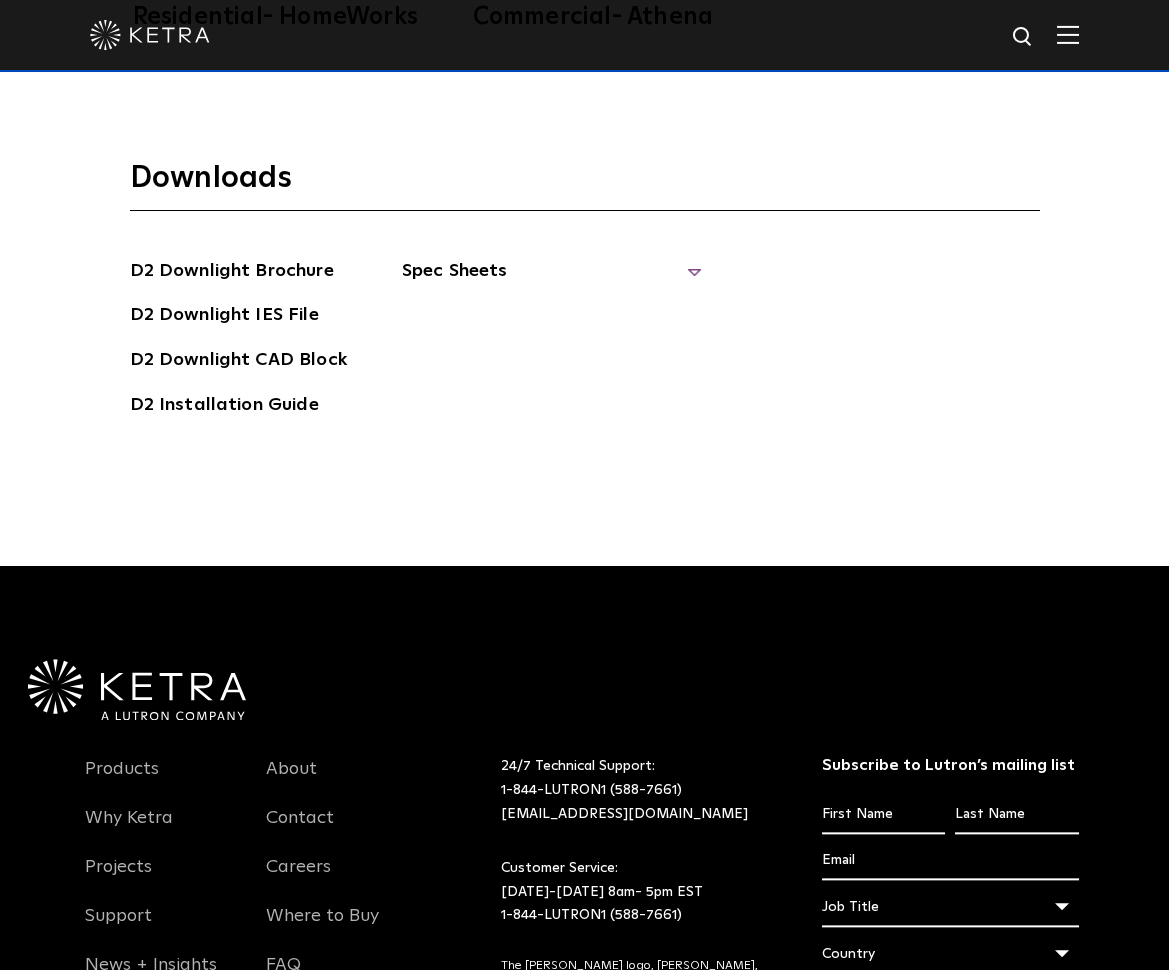 click on "Spec Sheets" at bounding box center [552, 279] 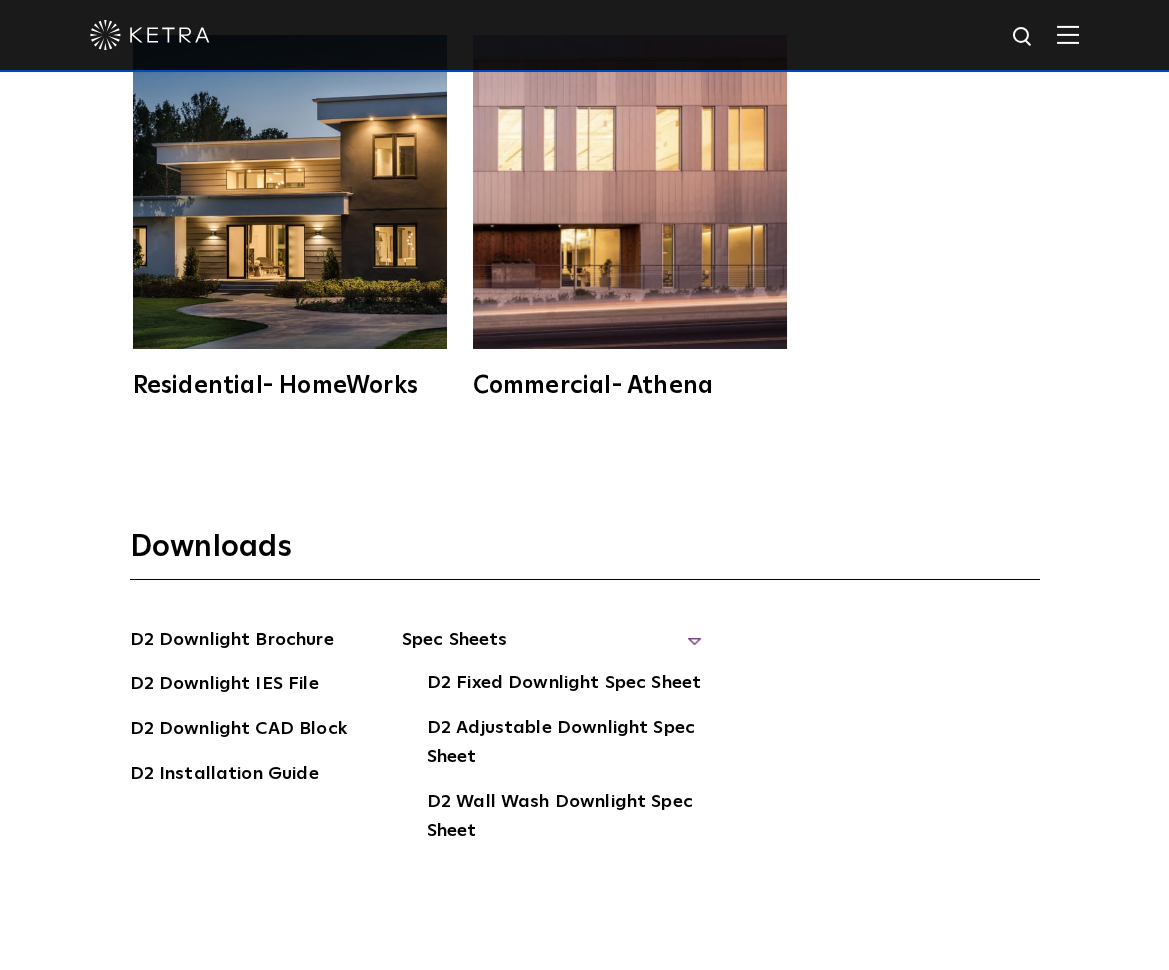 scroll, scrollTop: 5174, scrollLeft: 0, axis: vertical 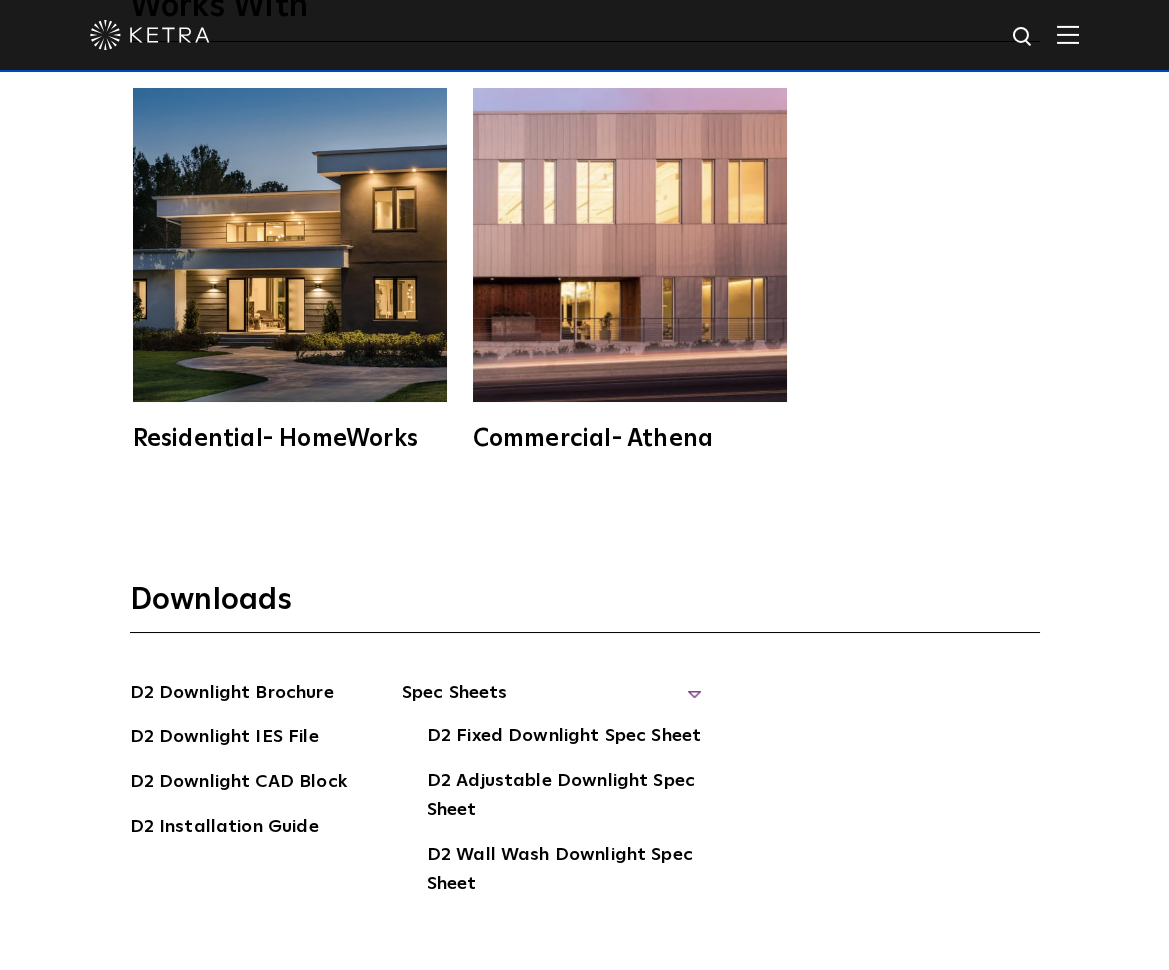 click at bounding box center (290, 245) 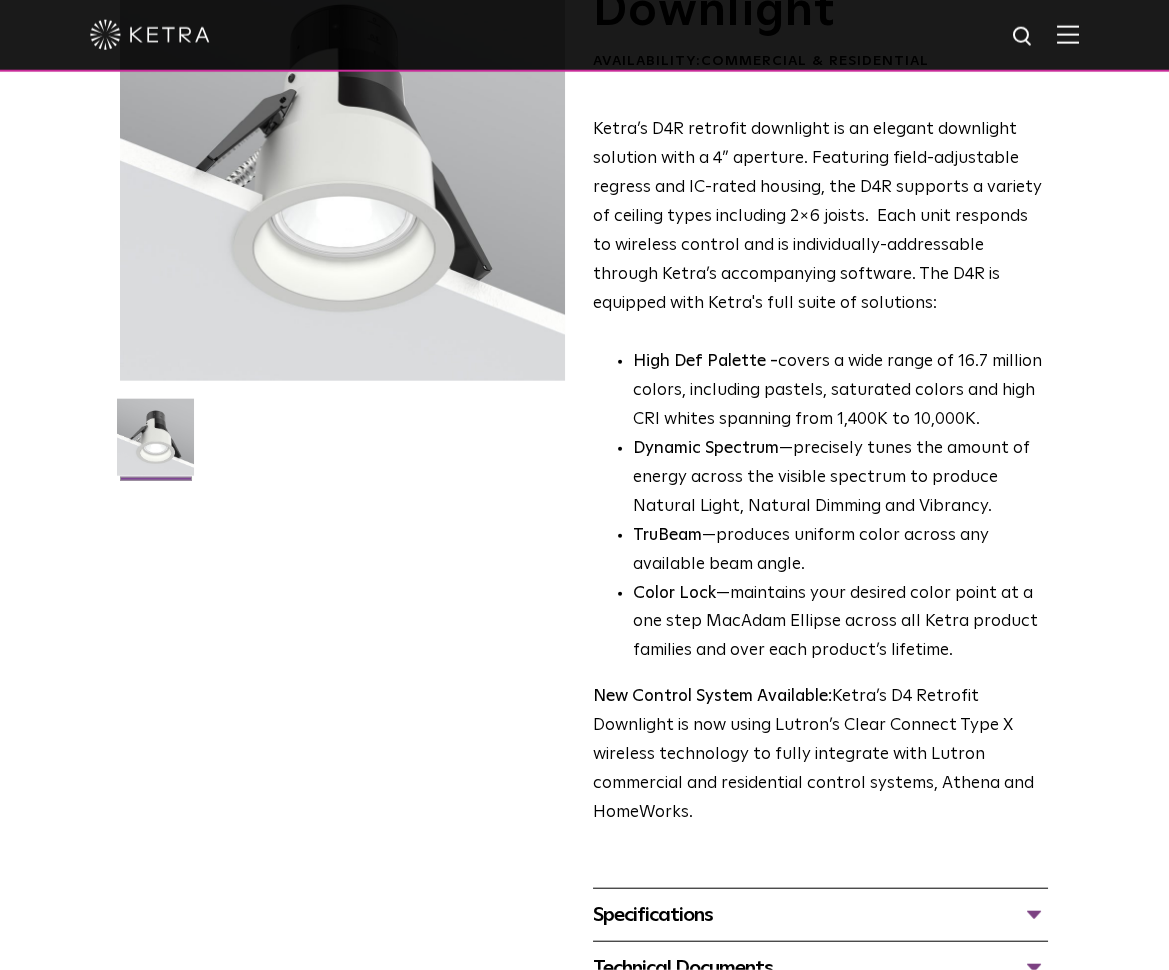 scroll, scrollTop: 105, scrollLeft: 0, axis: vertical 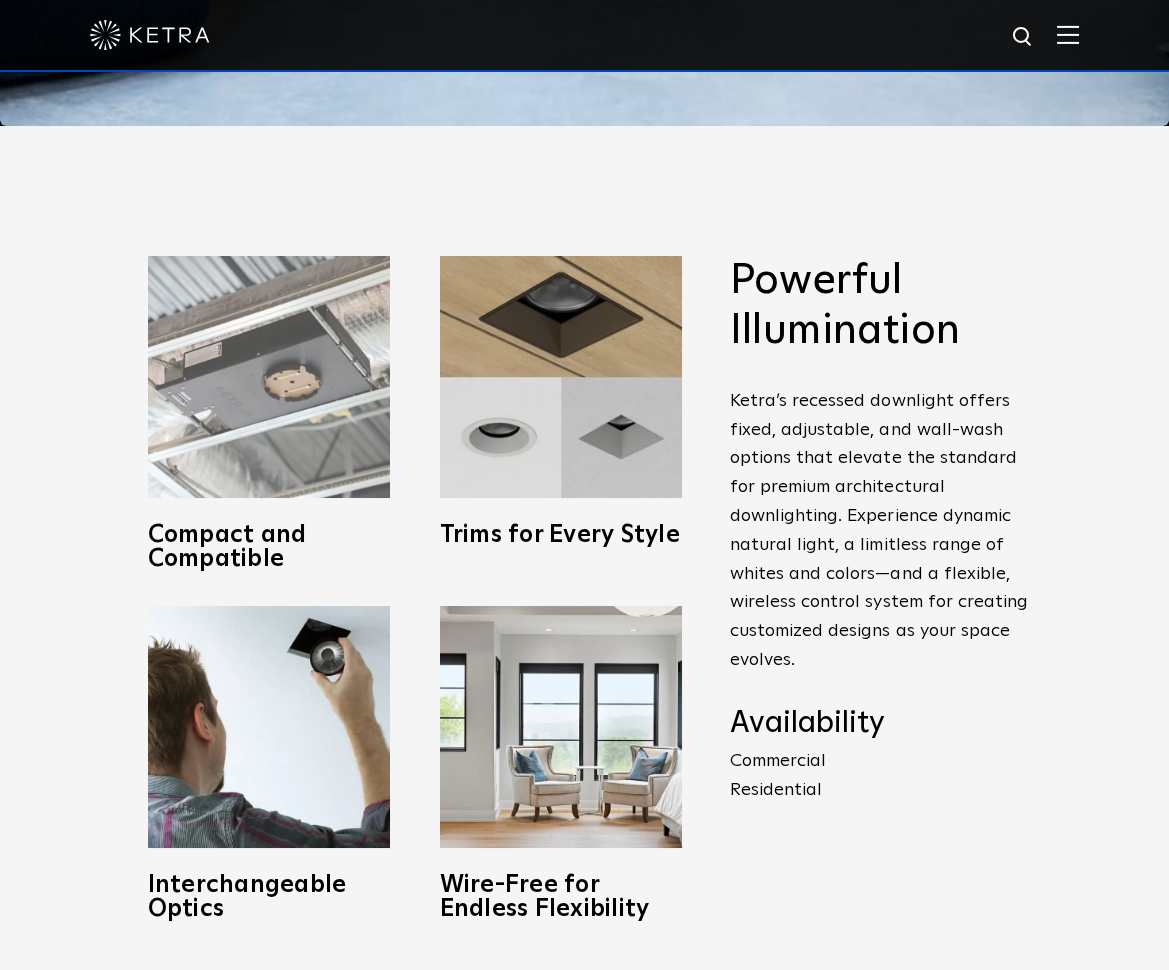 click on "Compact and Compatible" at bounding box center [269, 547] 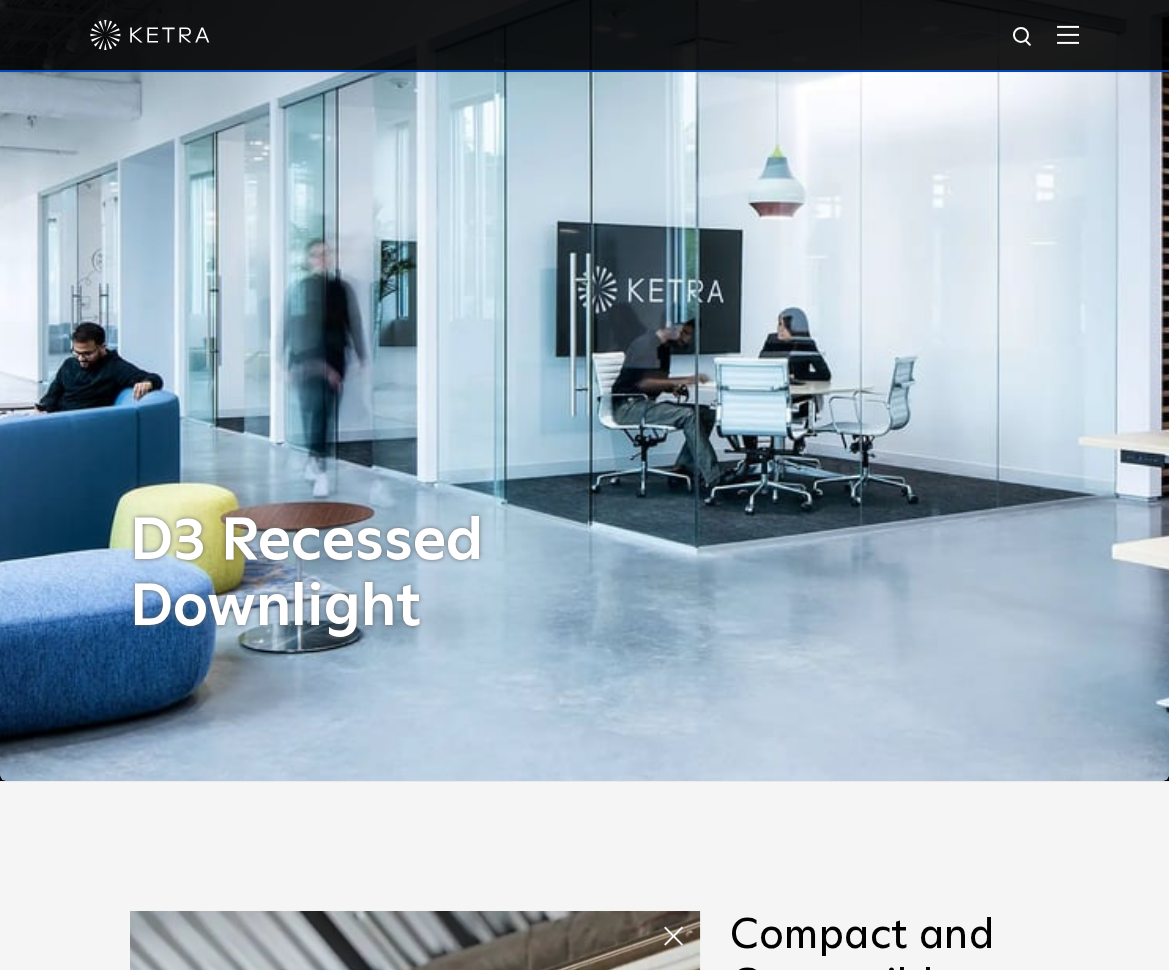 scroll, scrollTop: 0, scrollLeft: 0, axis: both 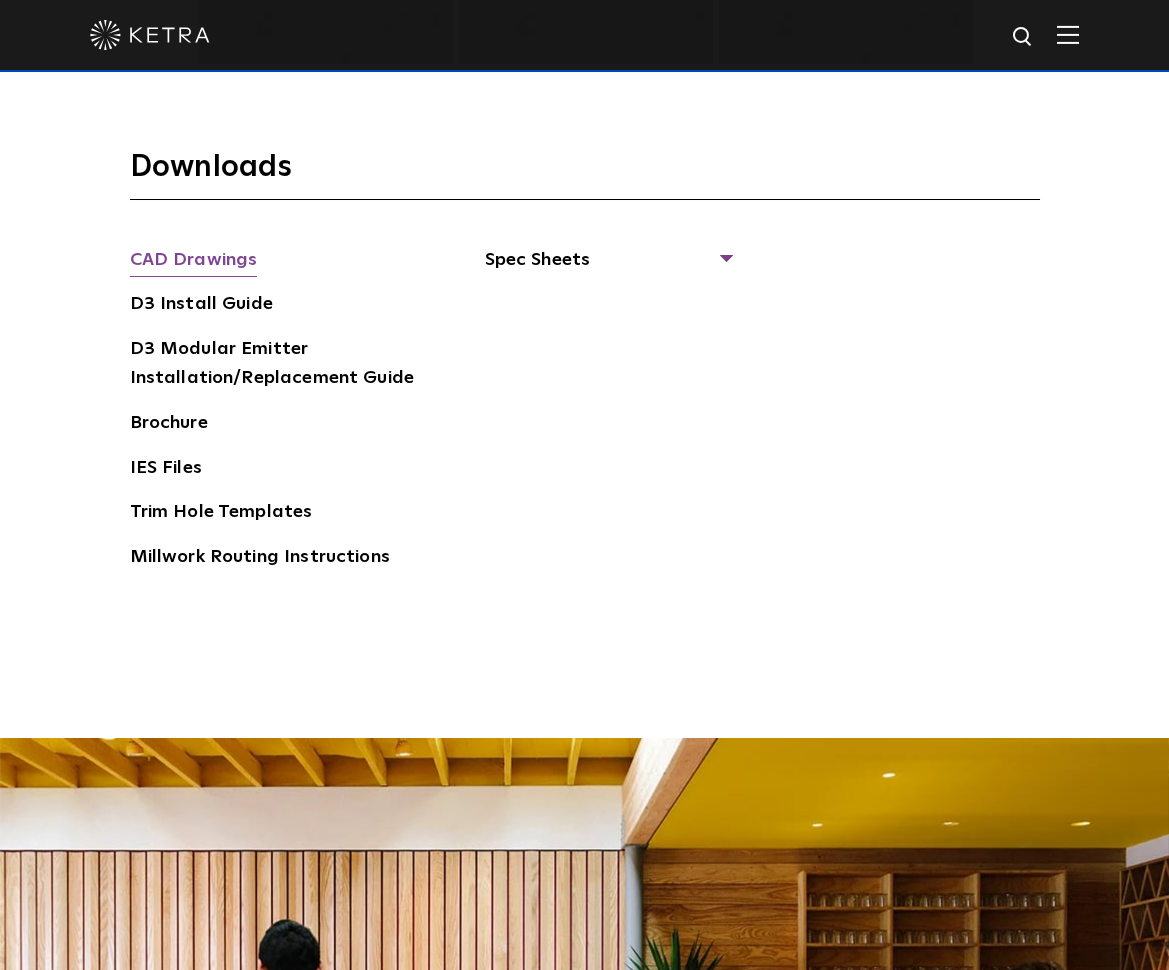 click on "CAD Drawings" at bounding box center [194, 262] 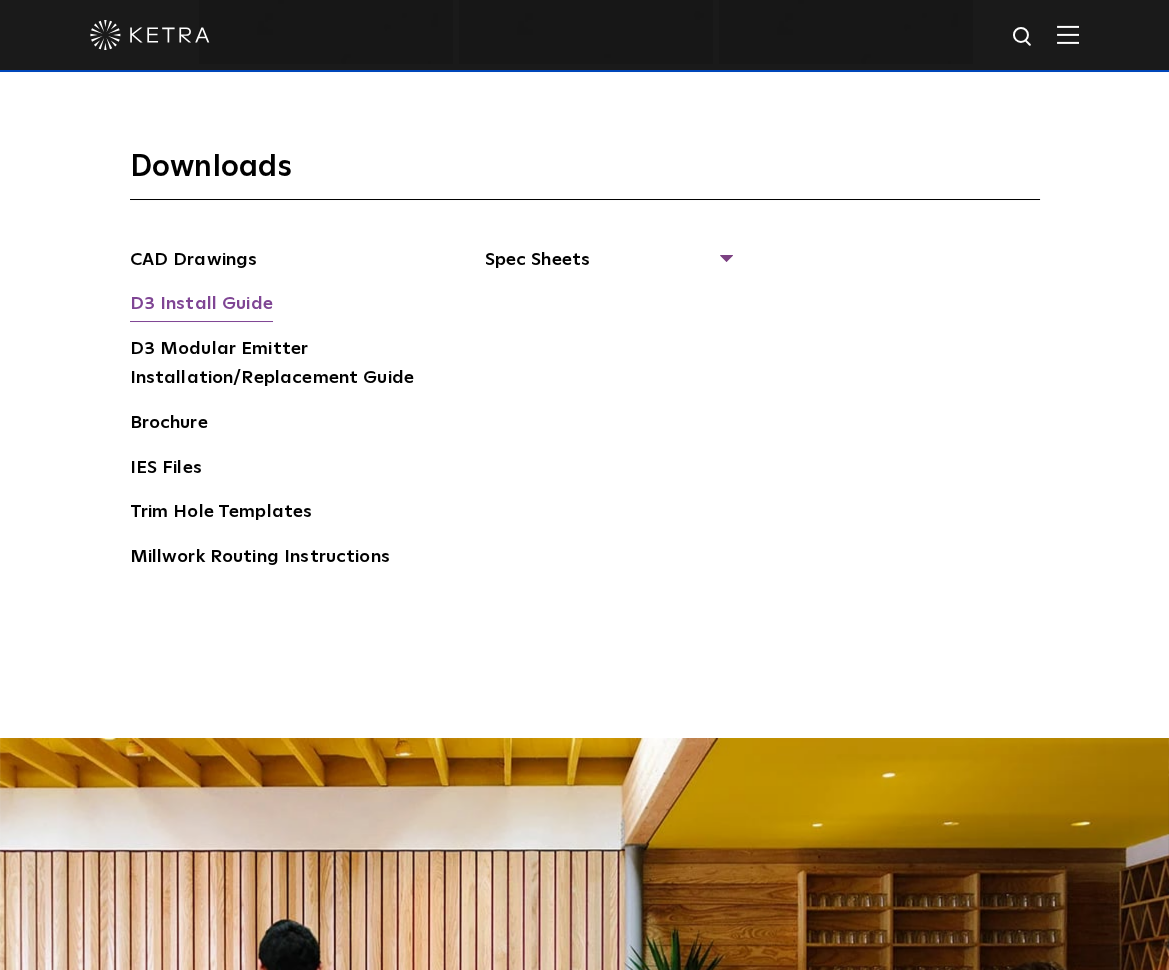 click on "D3 Install Guide" at bounding box center (201, 306) 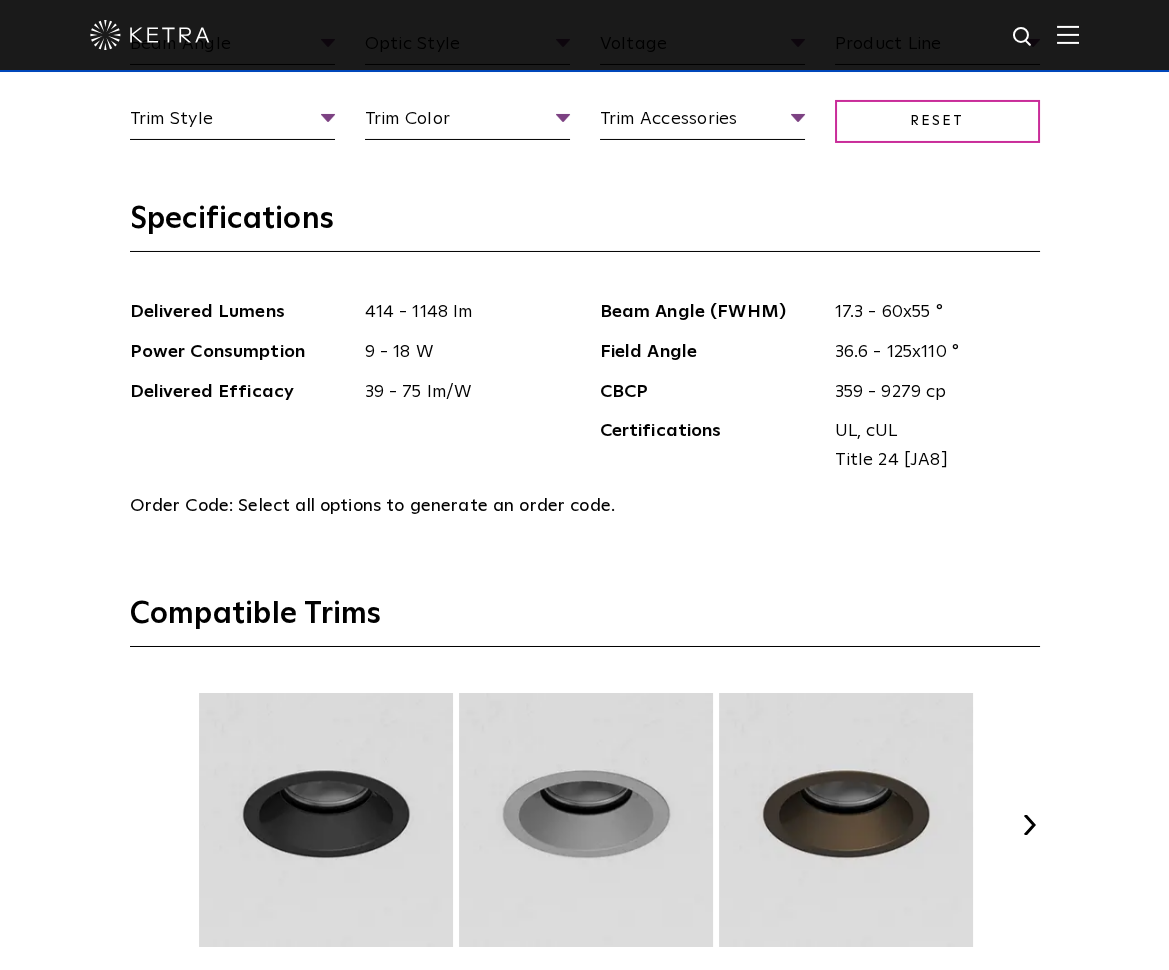 scroll, scrollTop: 2112, scrollLeft: 0, axis: vertical 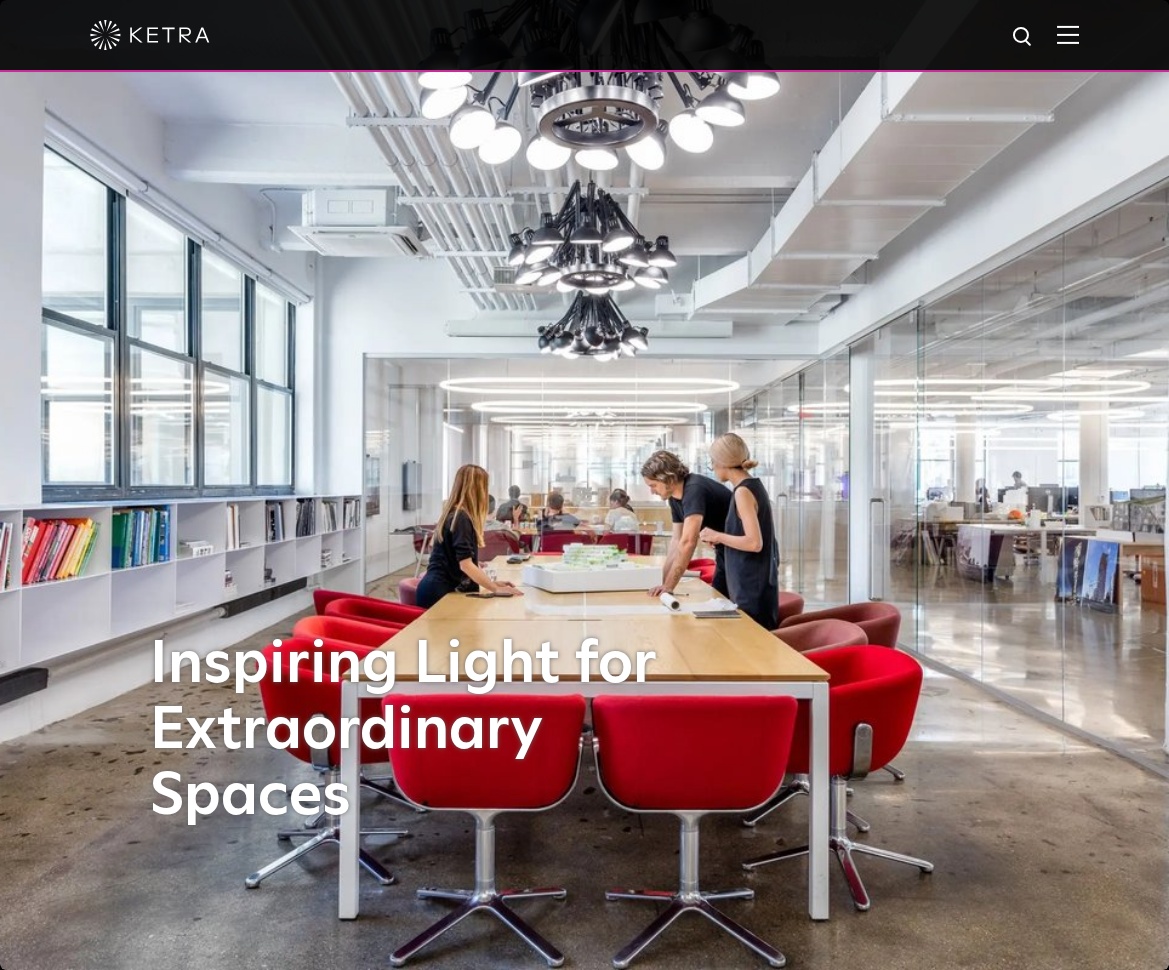 click at bounding box center [1068, 34] 